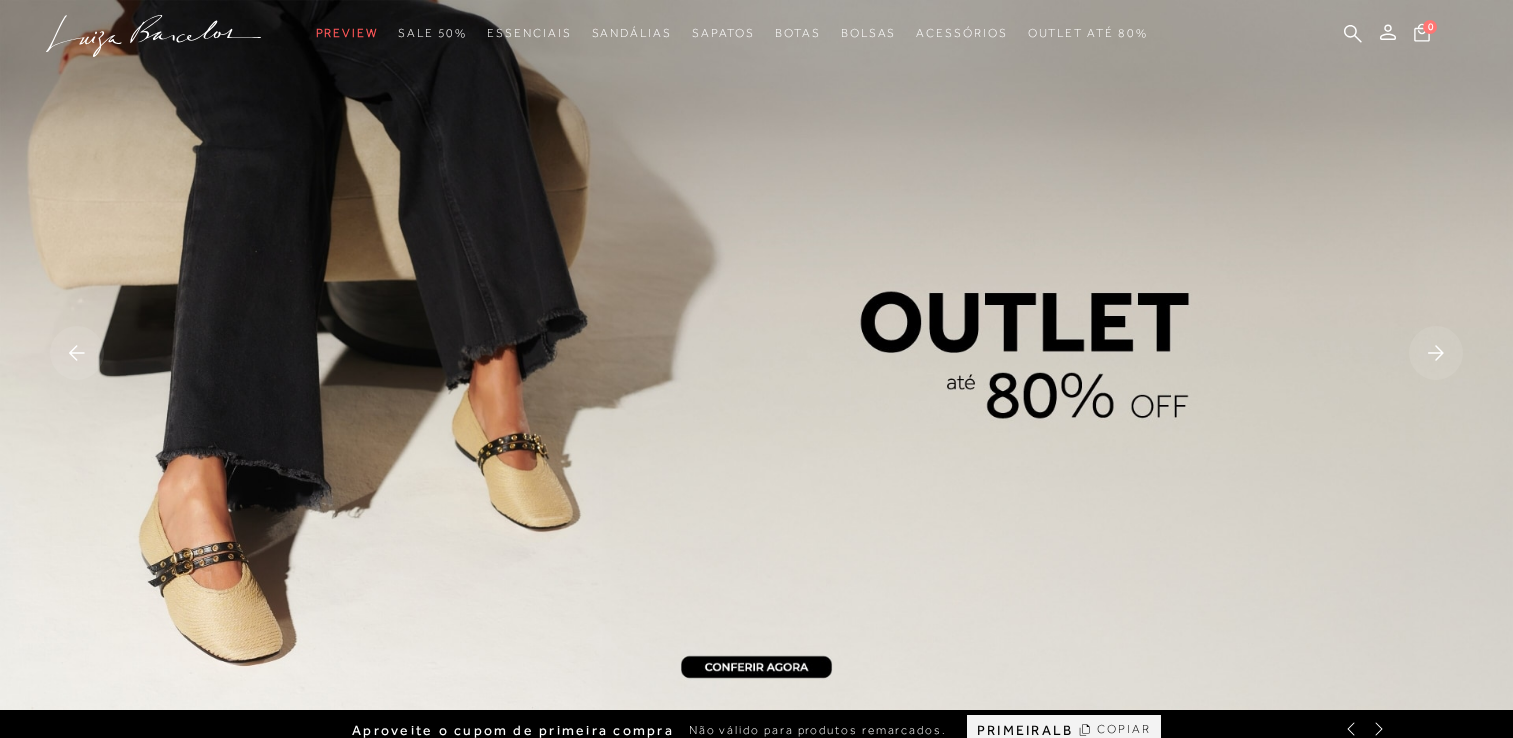 scroll, scrollTop: 0, scrollLeft: 0, axis: both 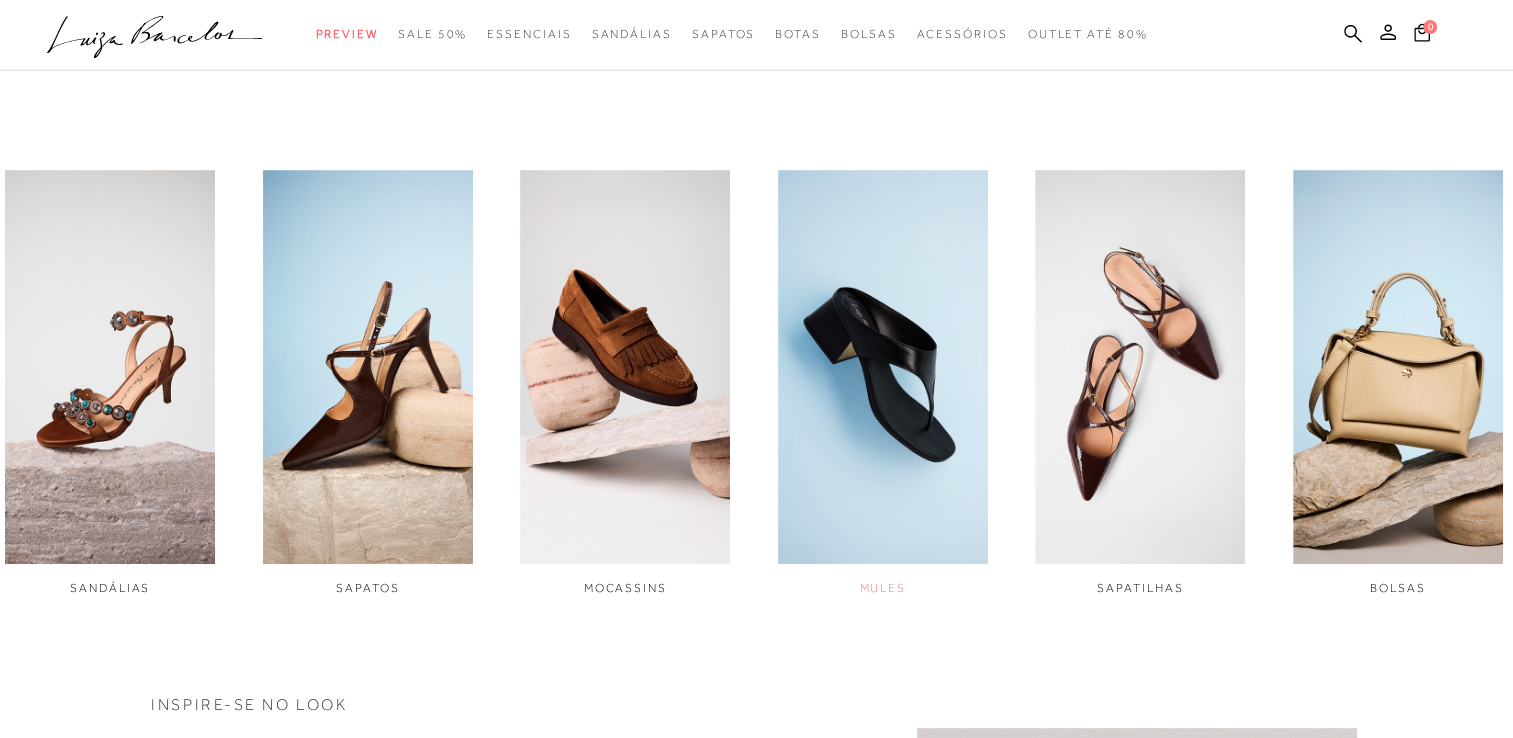 click at bounding box center [883, 367] 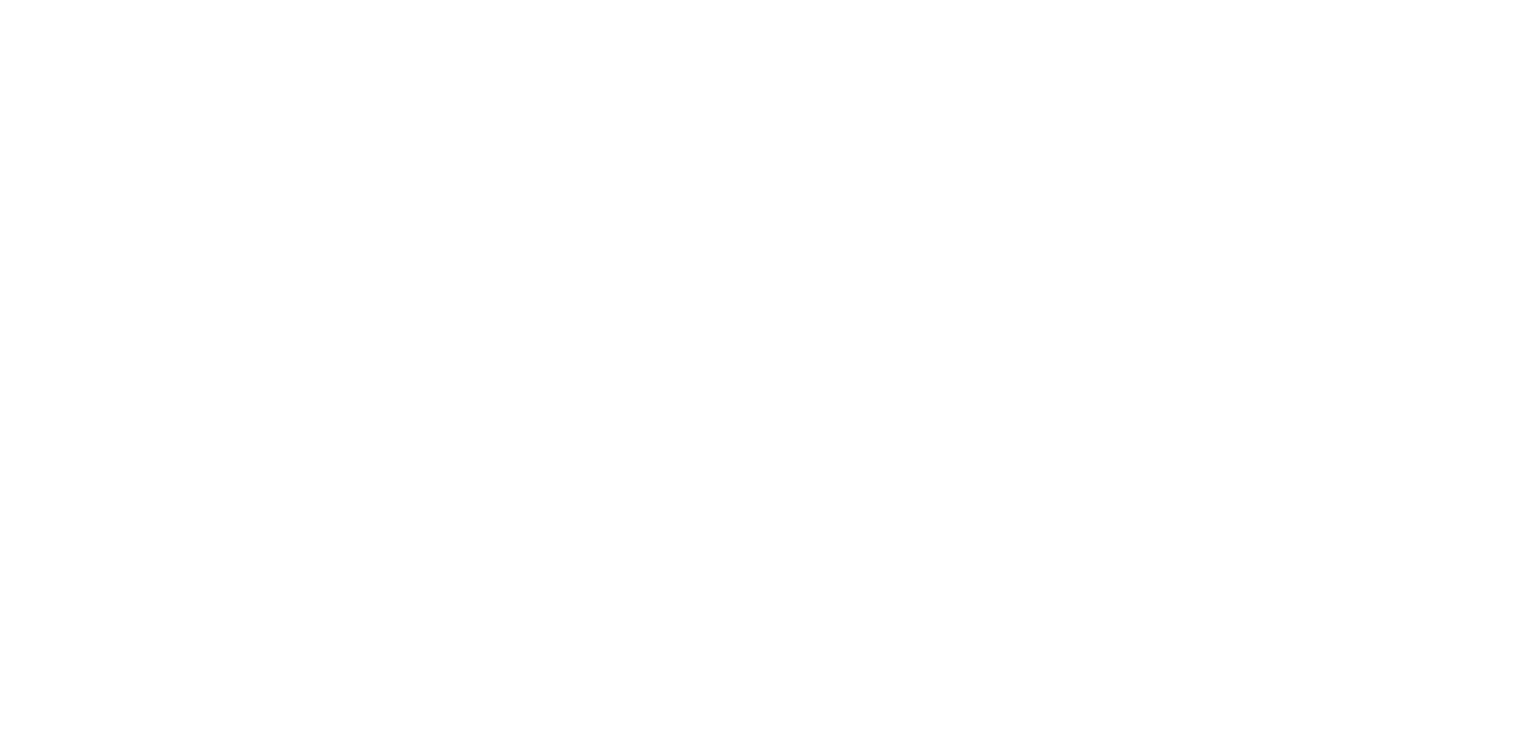 scroll, scrollTop: 0, scrollLeft: 0, axis: both 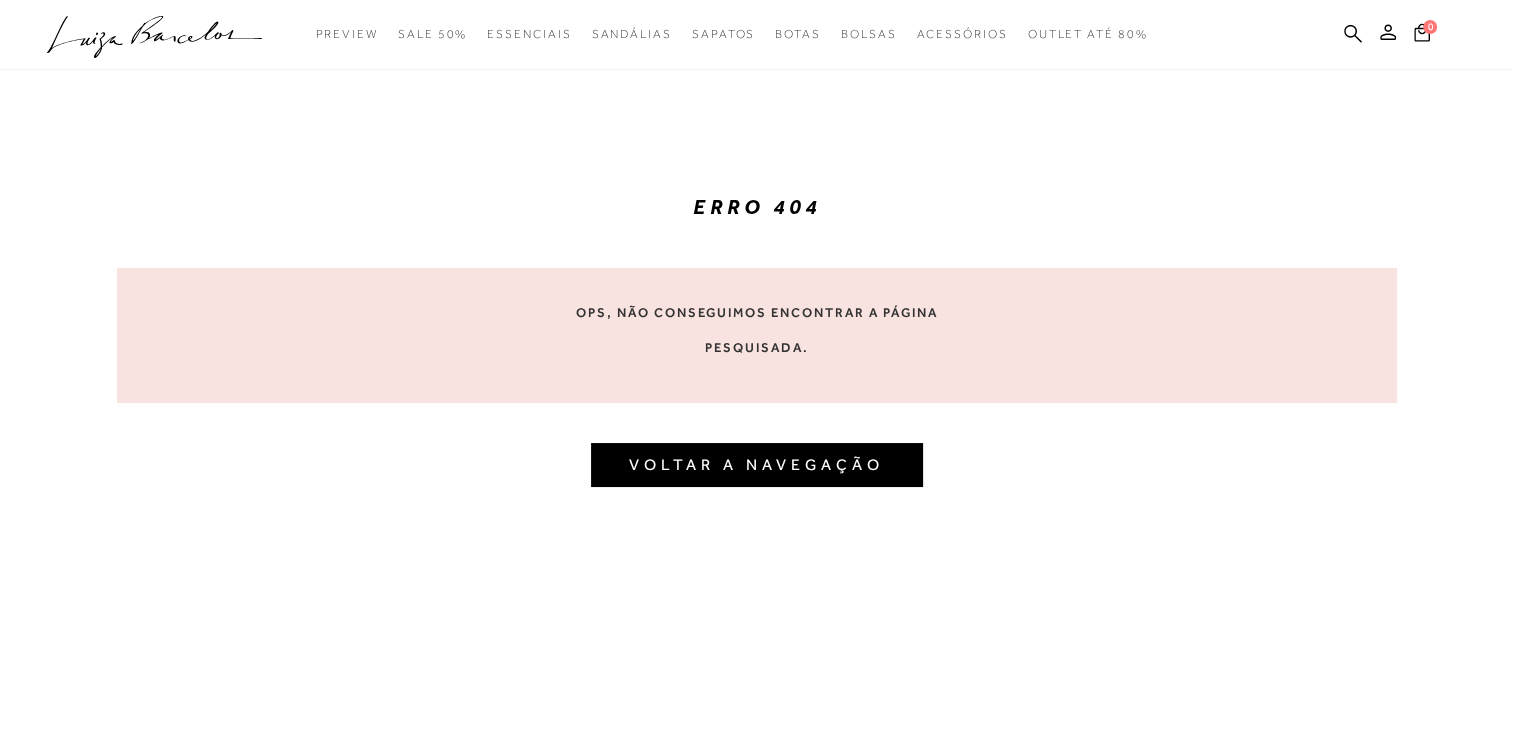 click on "VOLTAR A NAVEGAÇÃO" at bounding box center (757, 465) 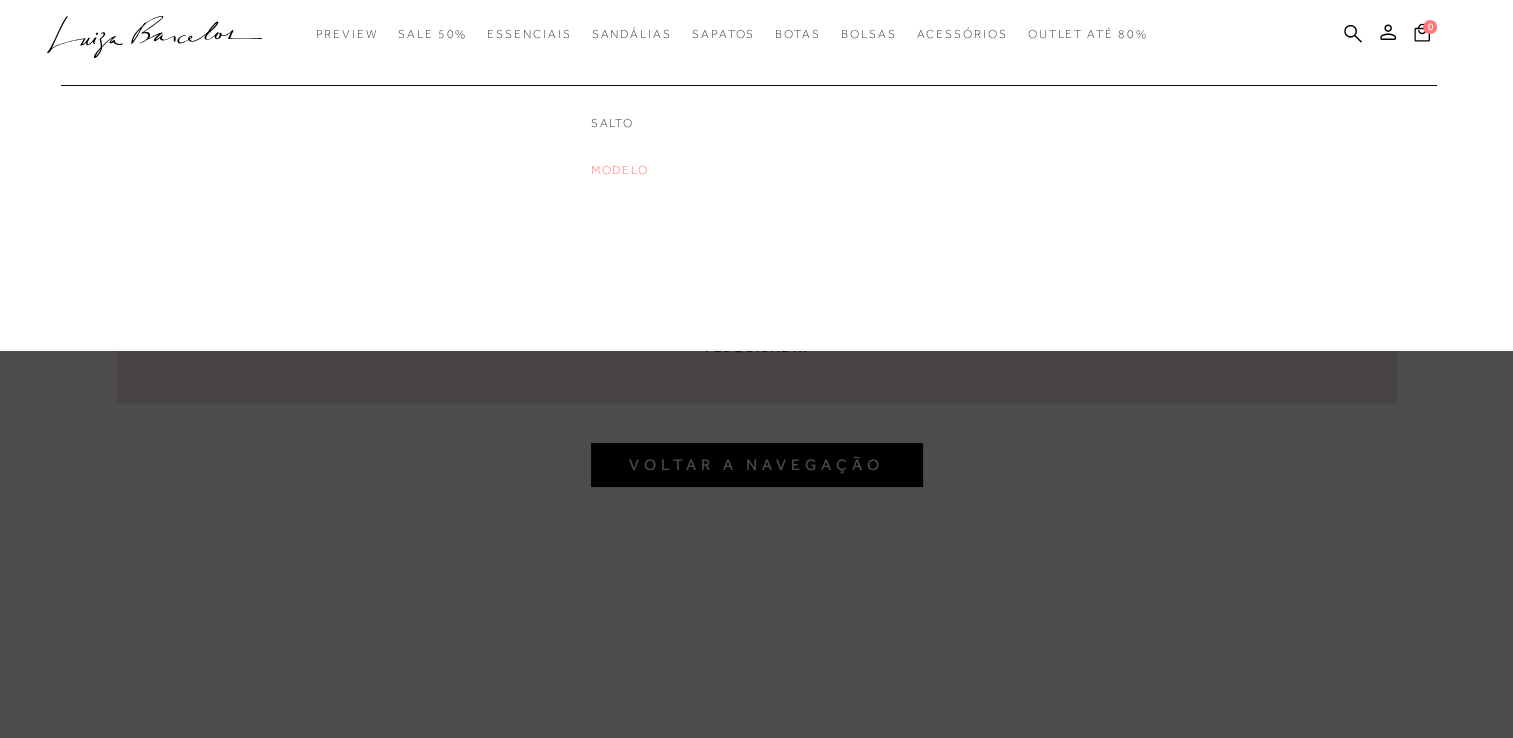 click on "Modelo" at bounding box center [671, 170] 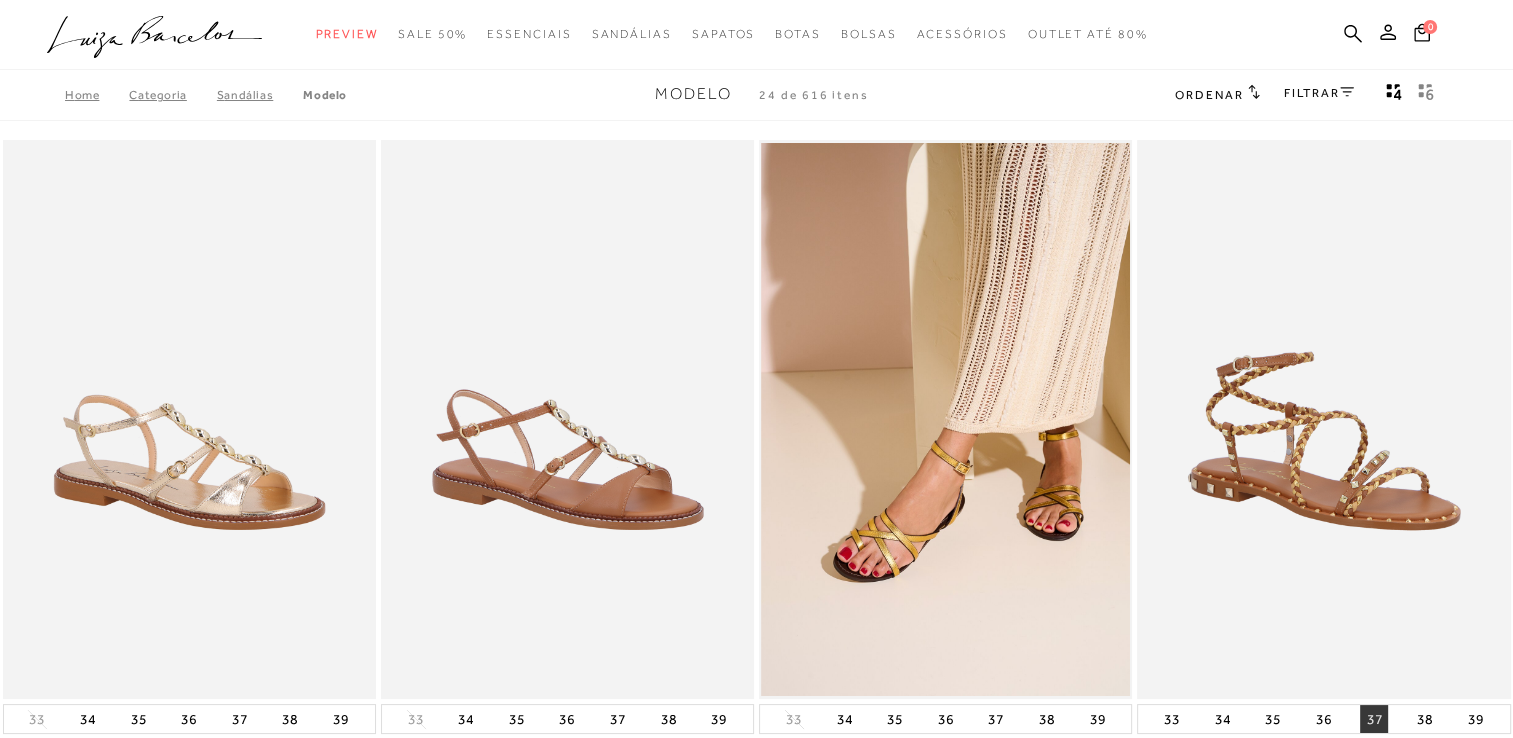 click on "37" at bounding box center (1374, 719) 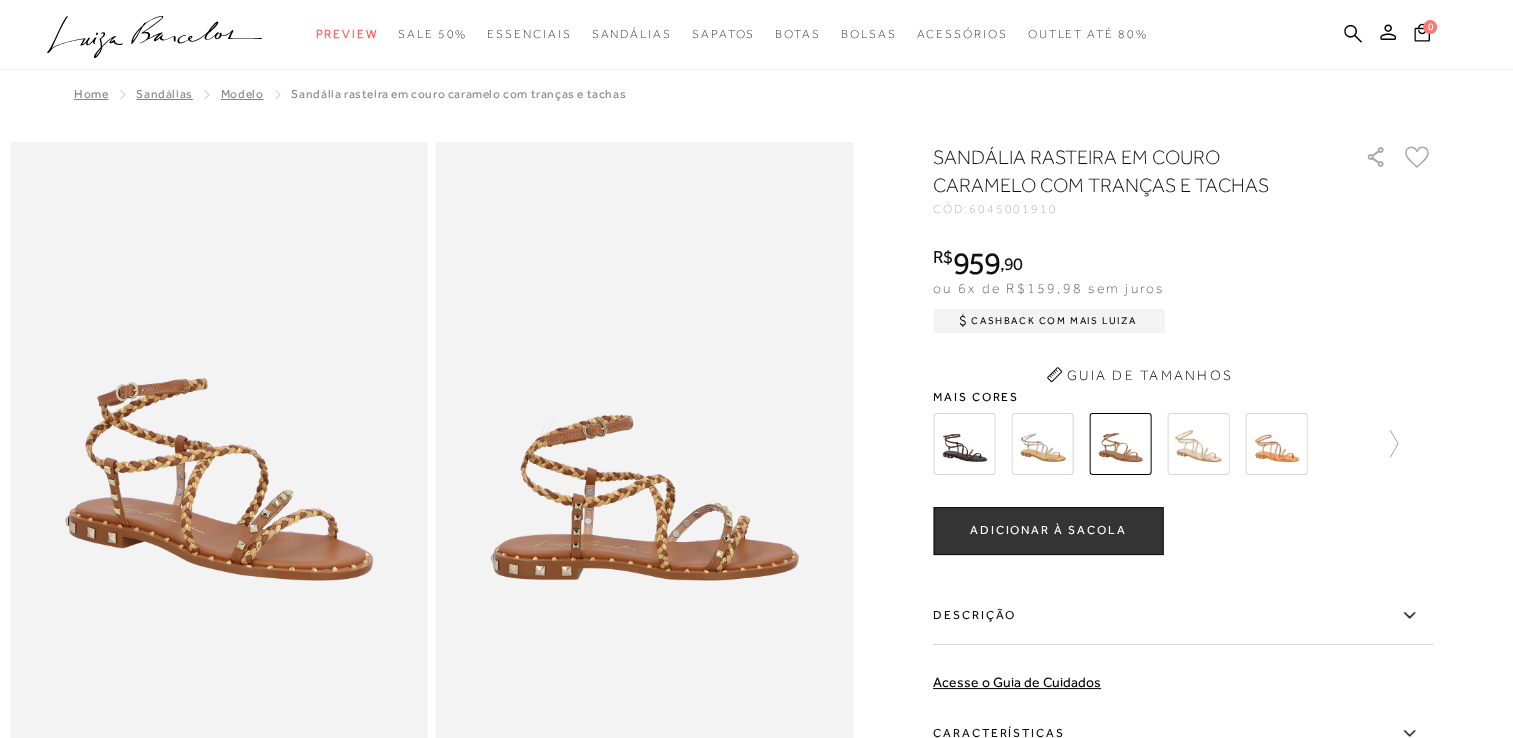 scroll, scrollTop: 0, scrollLeft: 0, axis: both 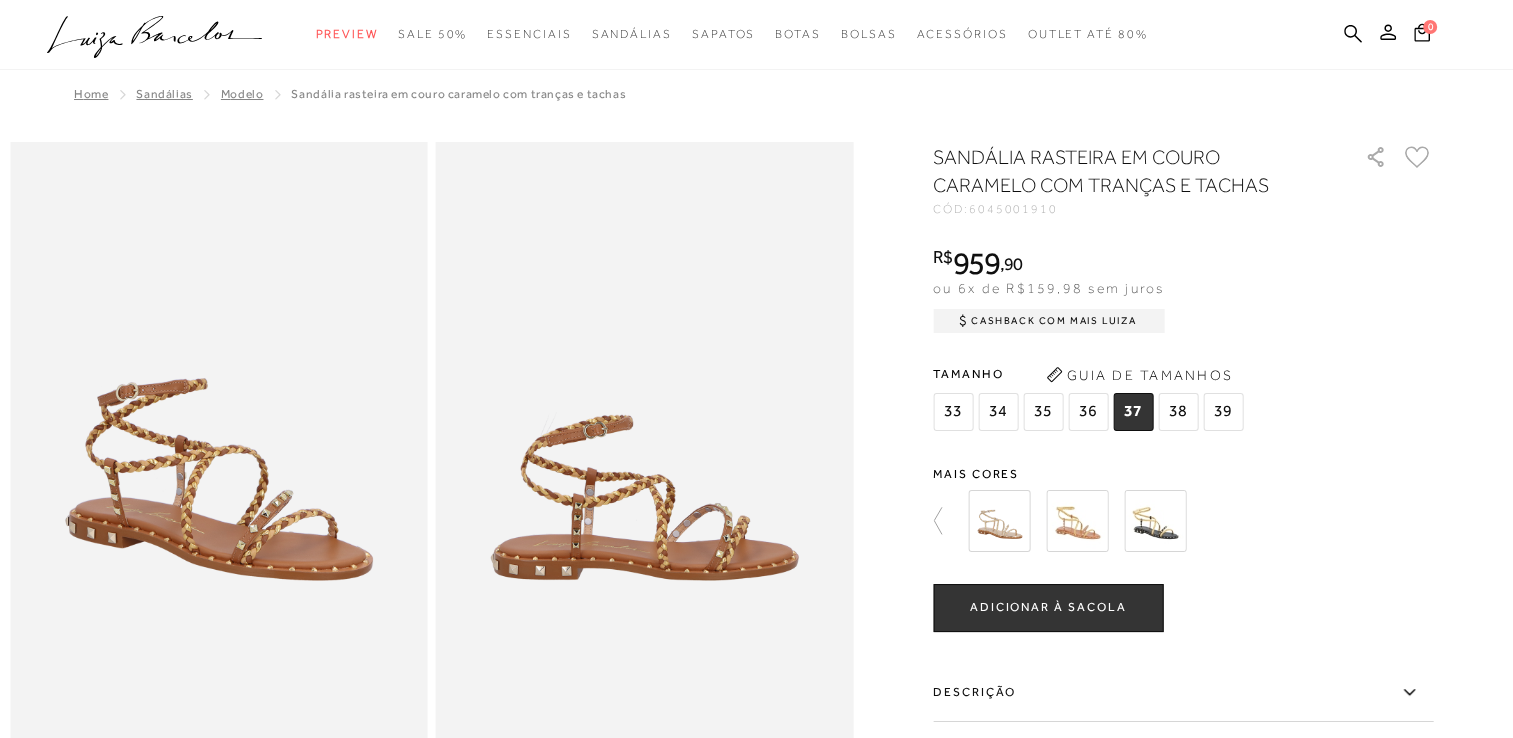 click on "Modelo" at bounding box center [242, 94] 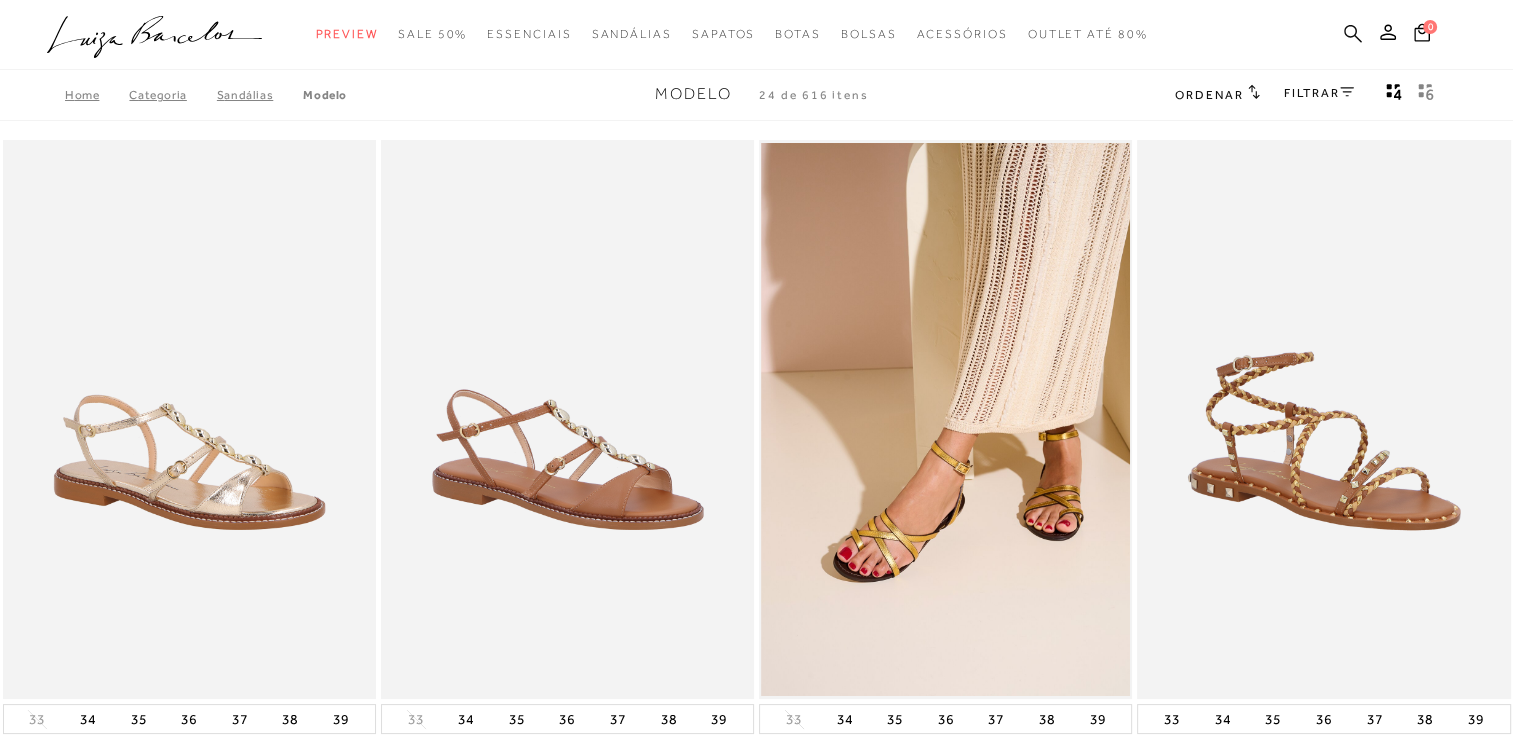 click 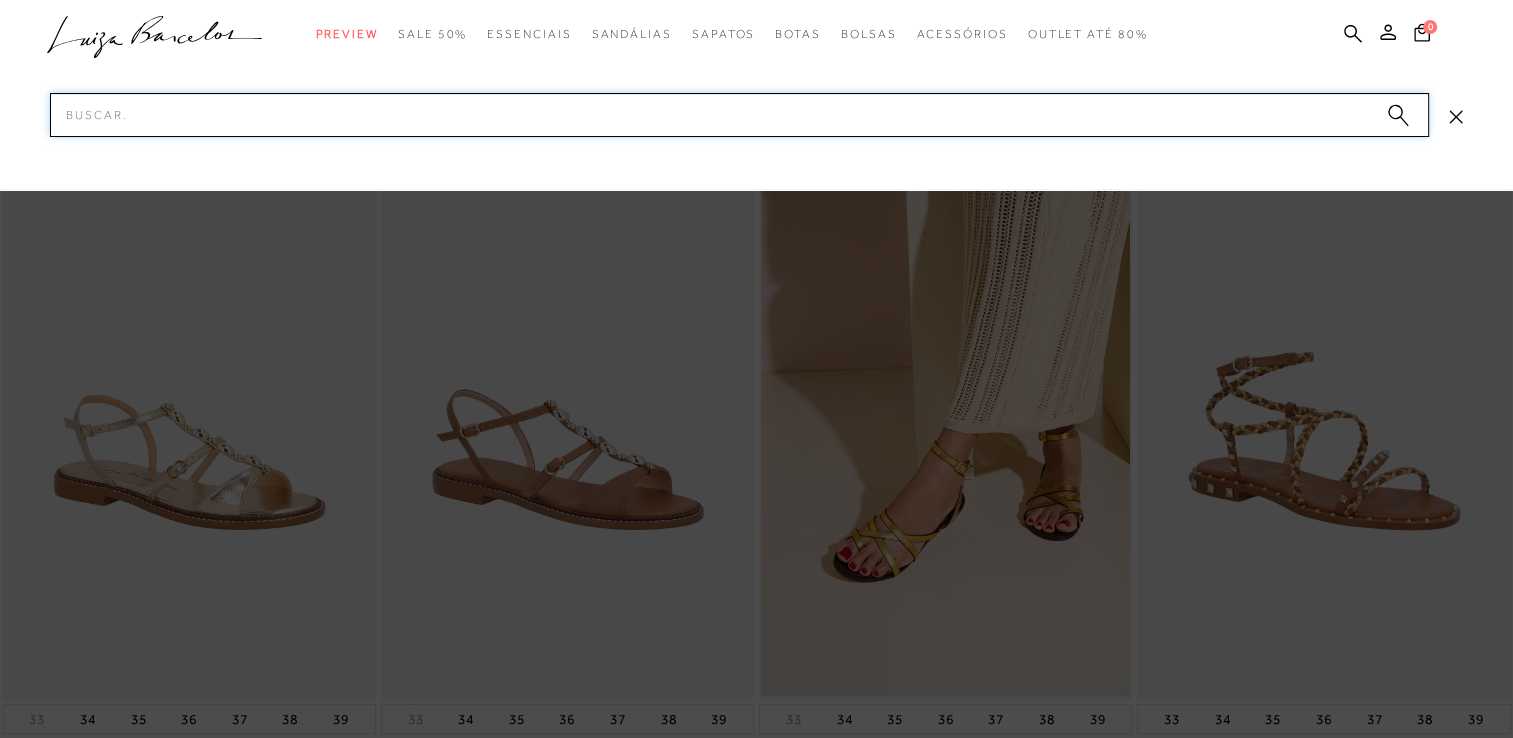 click on "Pesquisar" at bounding box center [739, 115] 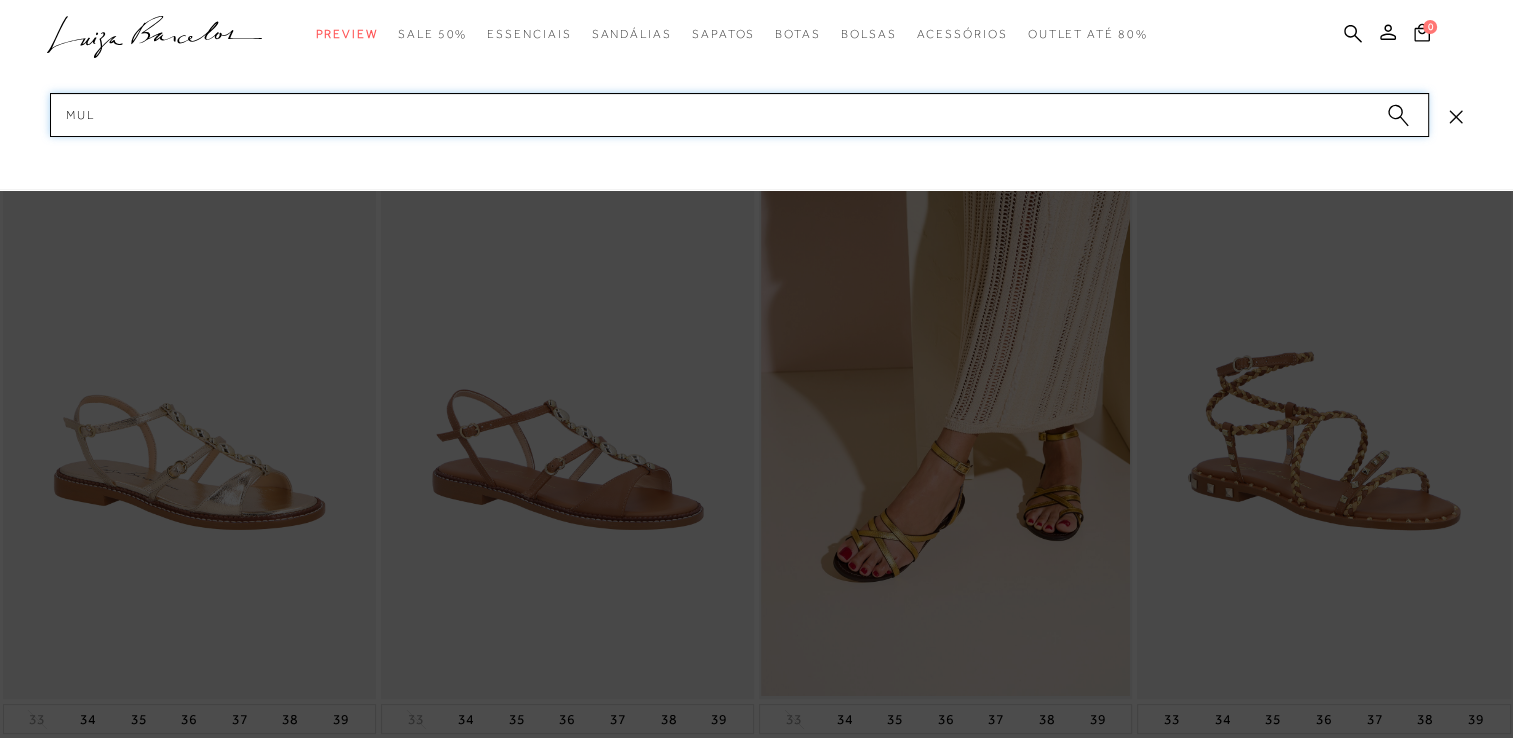 type on "mule" 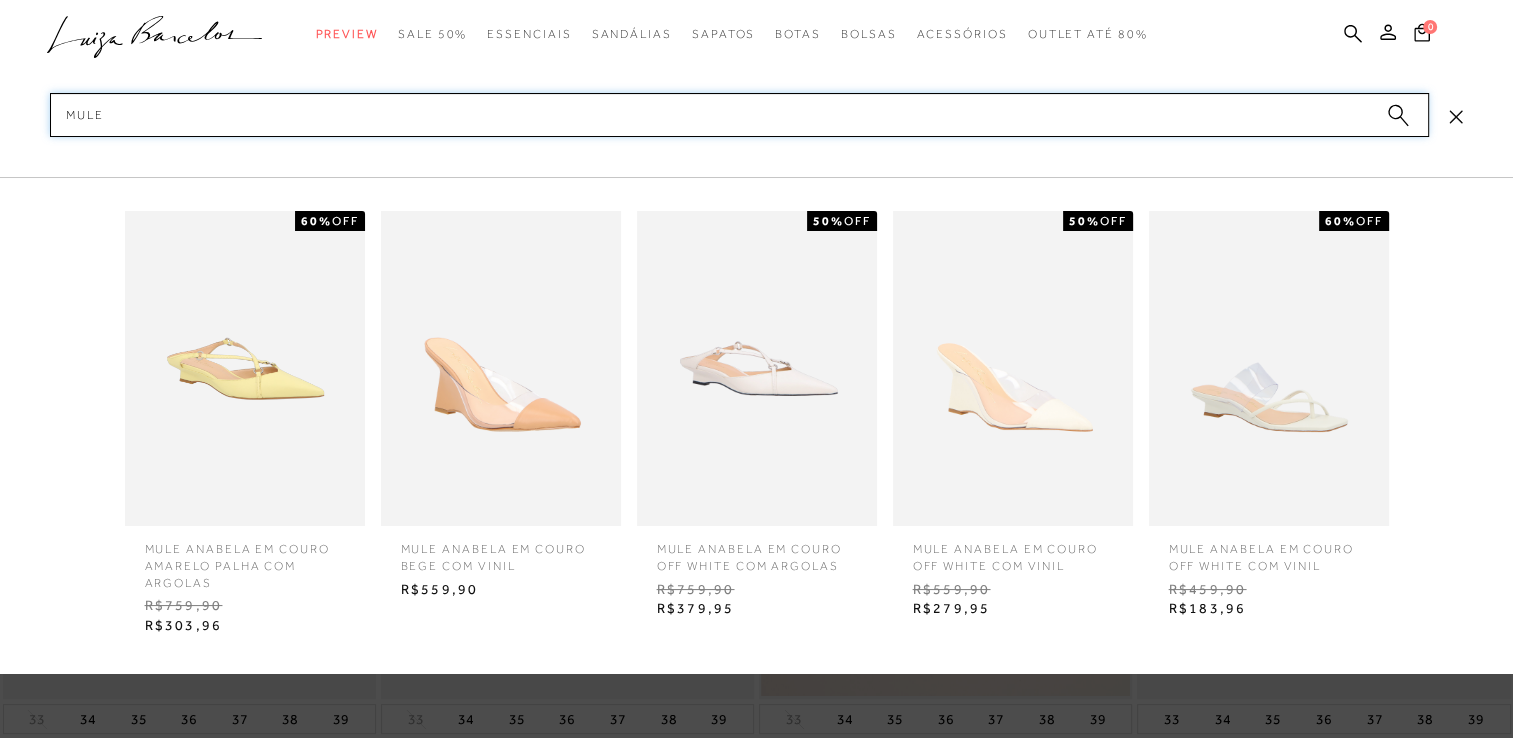 type 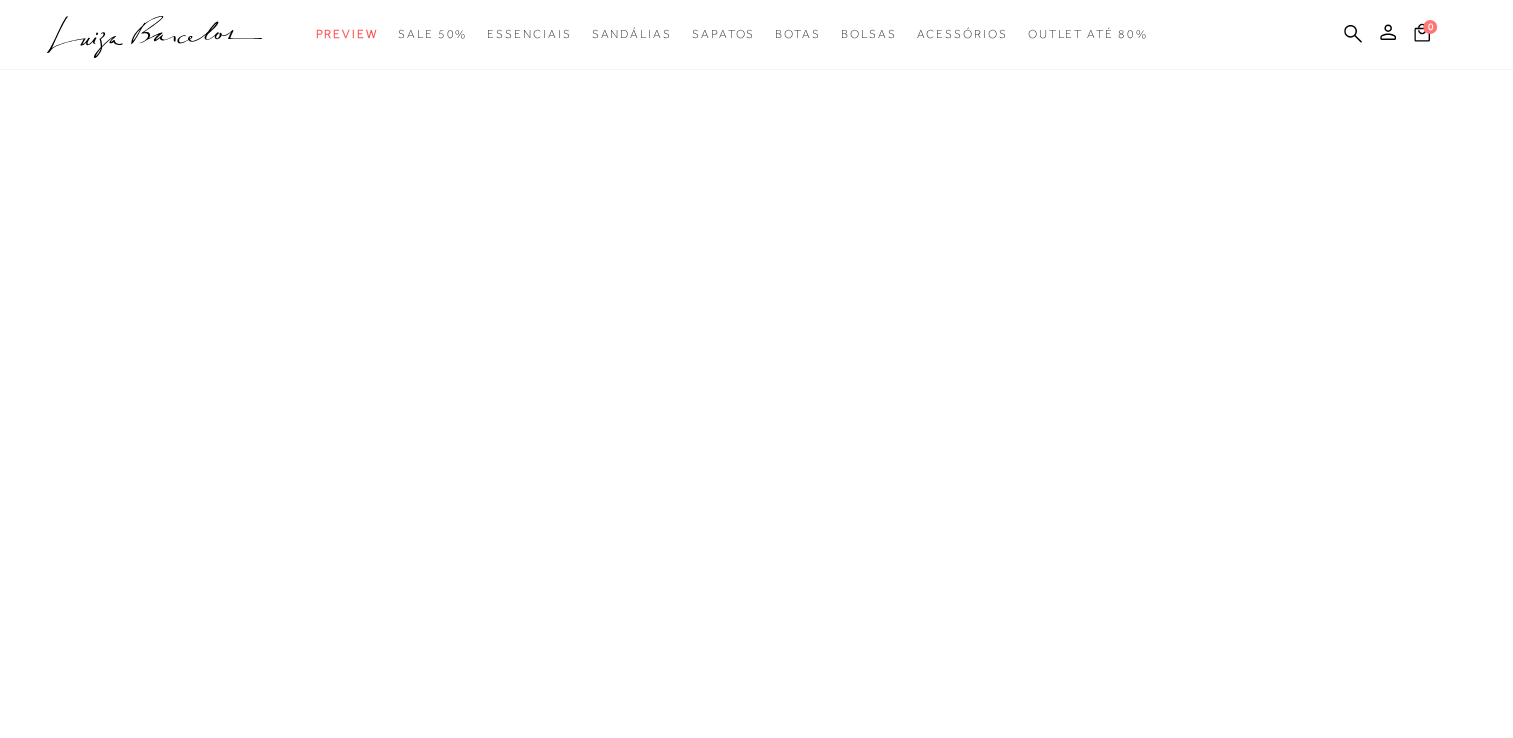 scroll, scrollTop: 0, scrollLeft: 0, axis: both 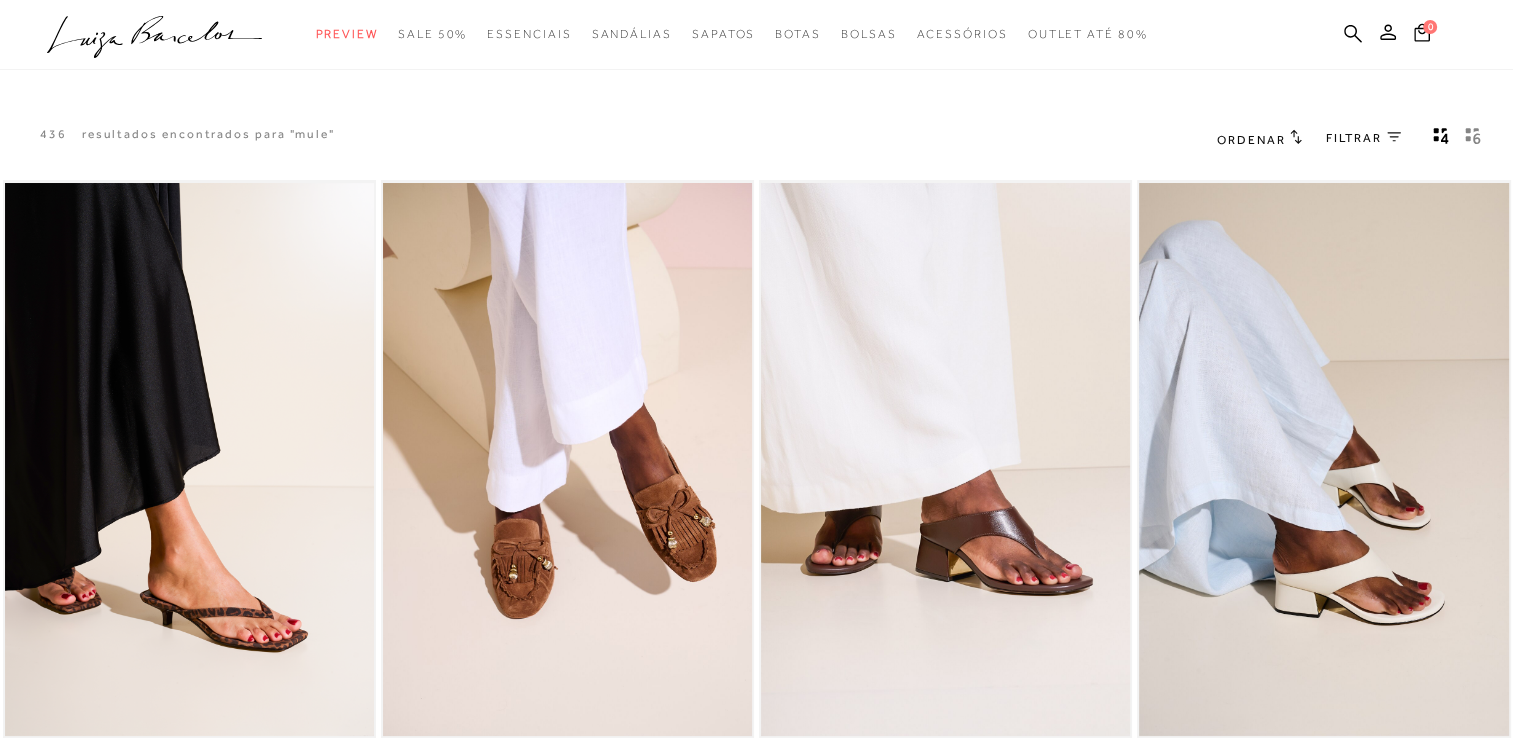 type 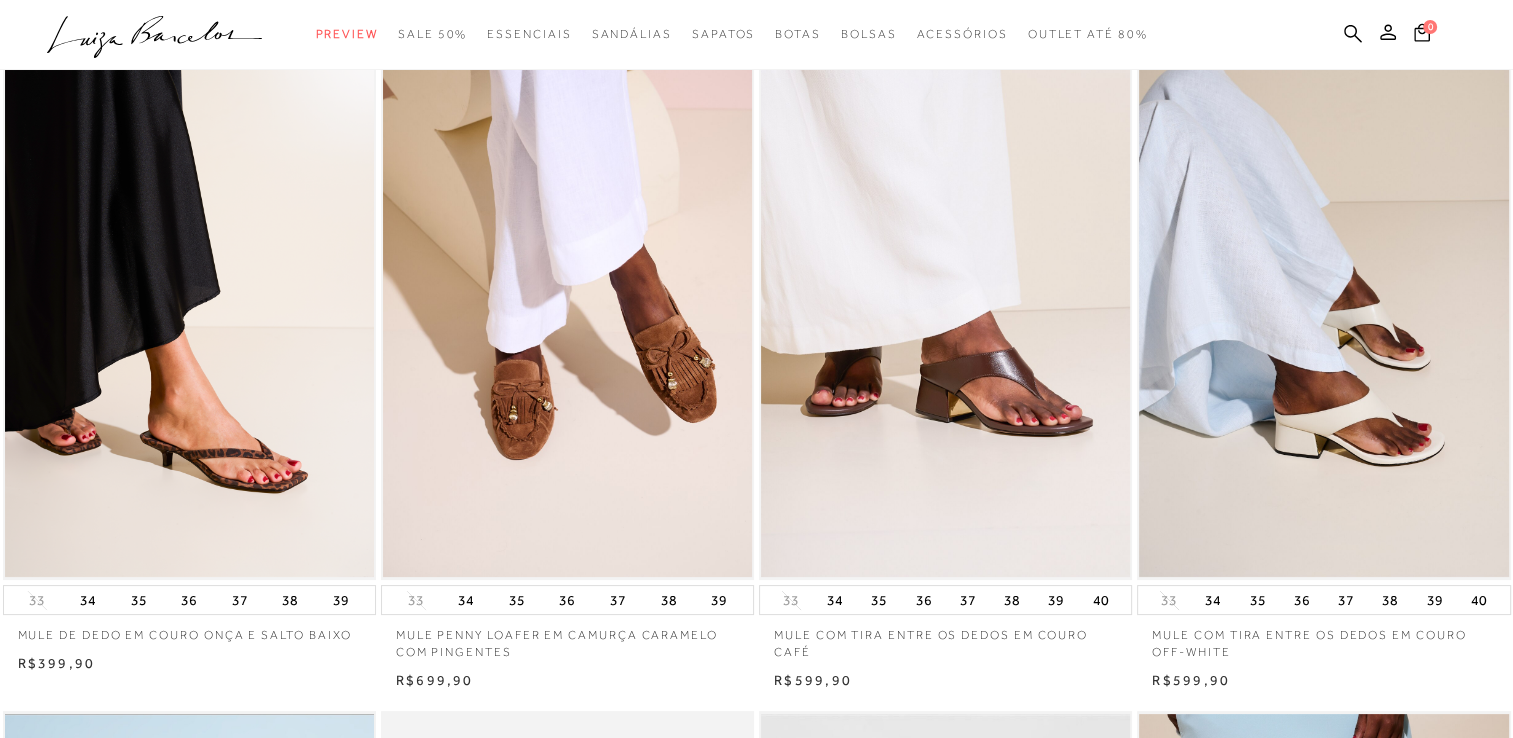 scroll, scrollTop: 160, scrollLeft: 0, axis: vertical 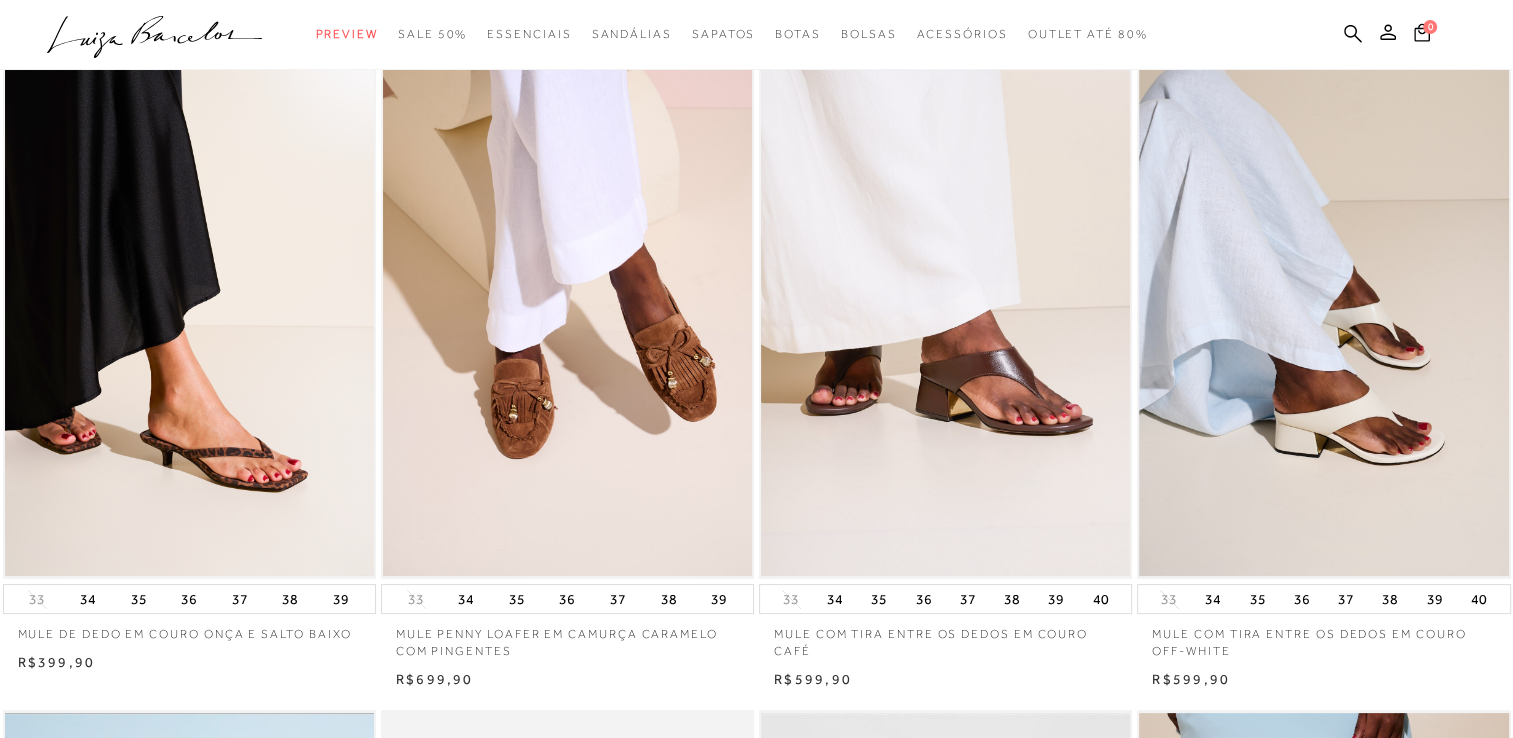 click at bounding box center (1323, 300) 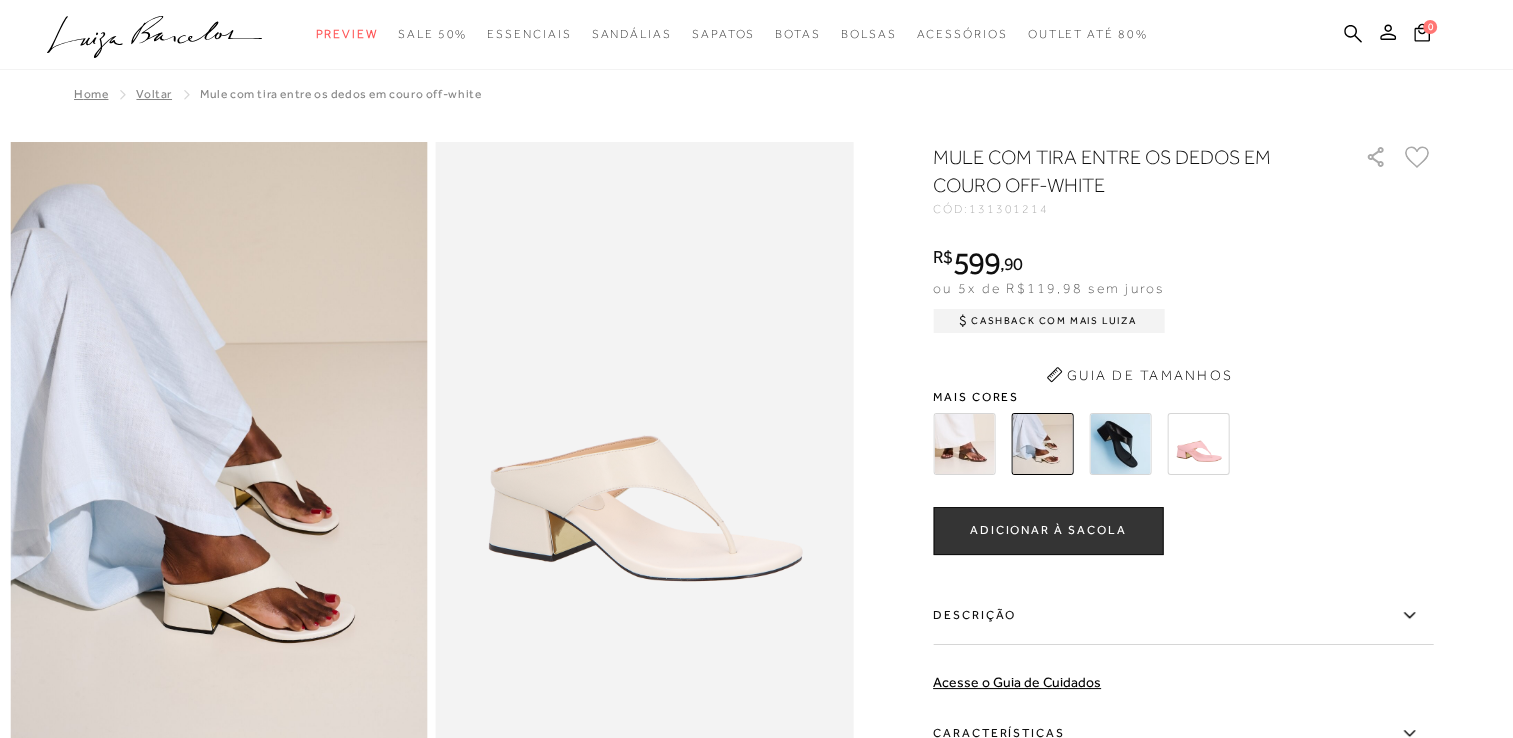 scroll, scrollTop: 0, scrollLeft: 0, axis: both 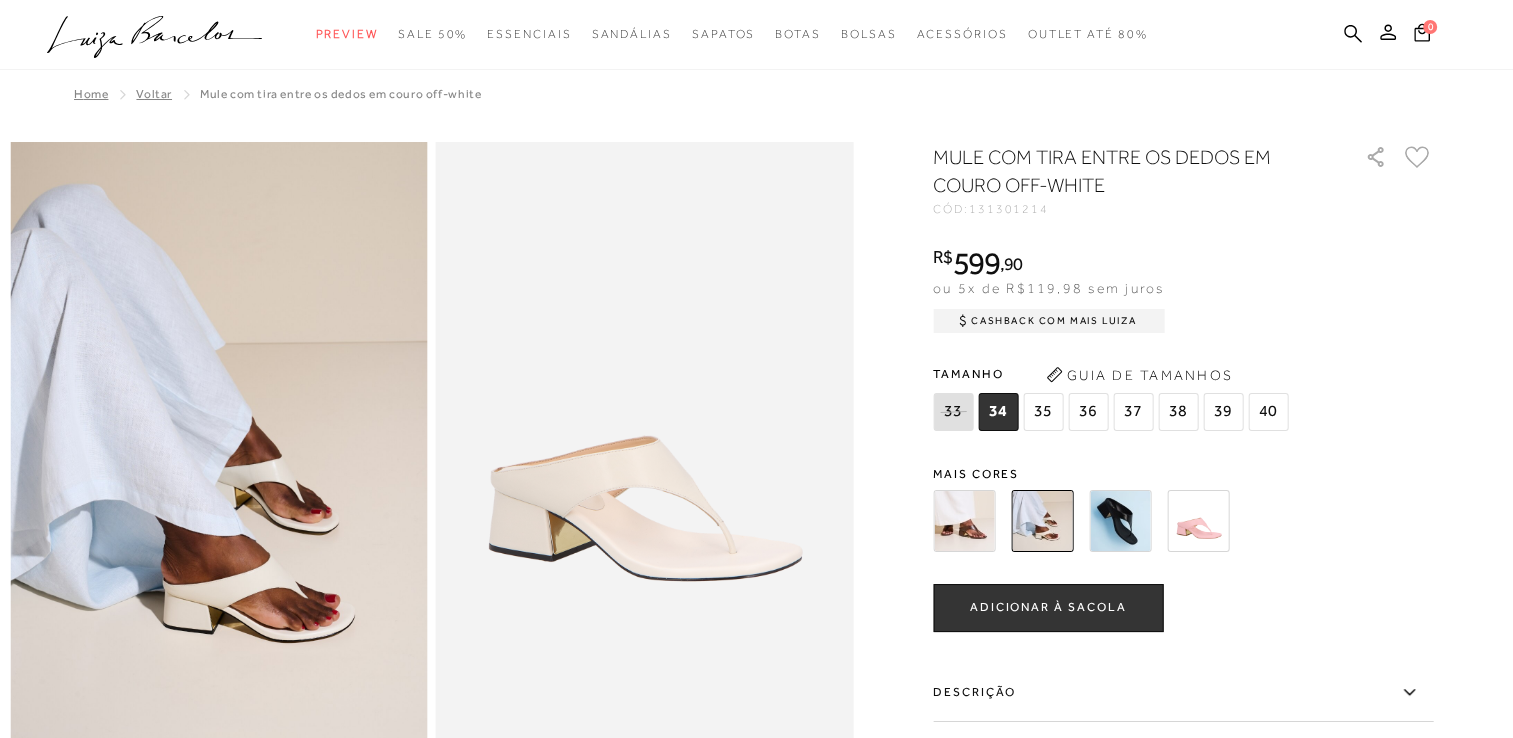click at bounding box center [964, 521] 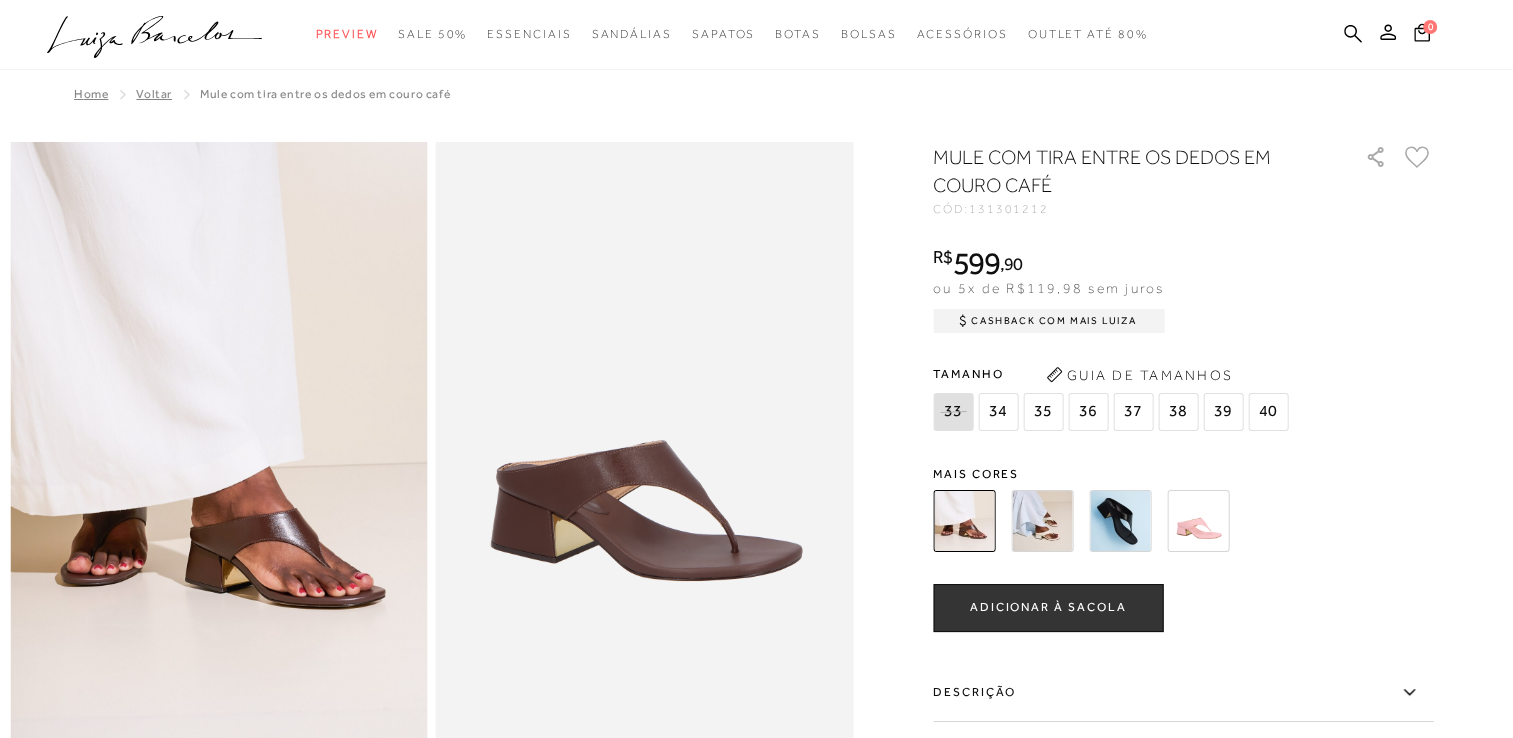 scroll, scrollTop: 0, scrollLeft: 0, axis: both 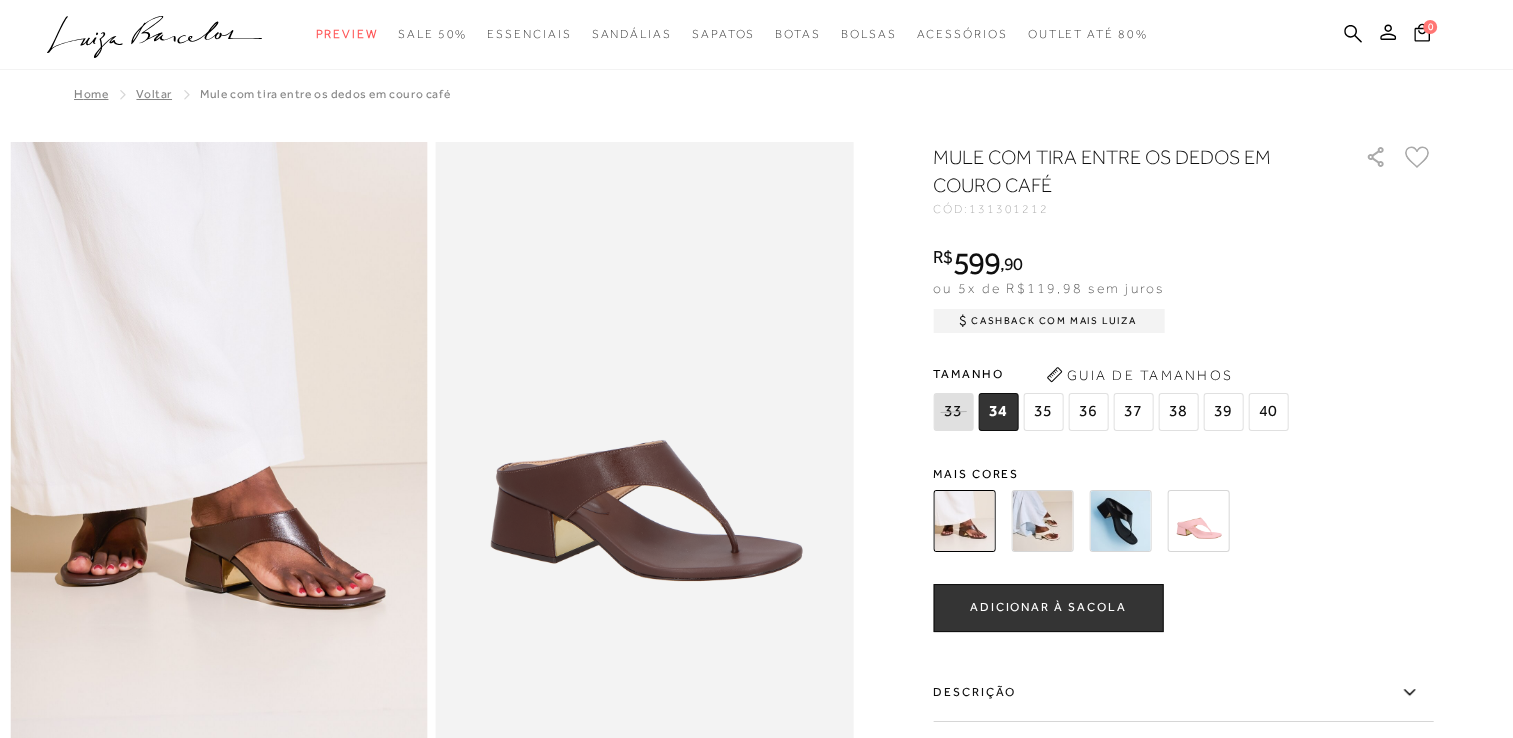 click on "37" at bounding box center (1133, 412) 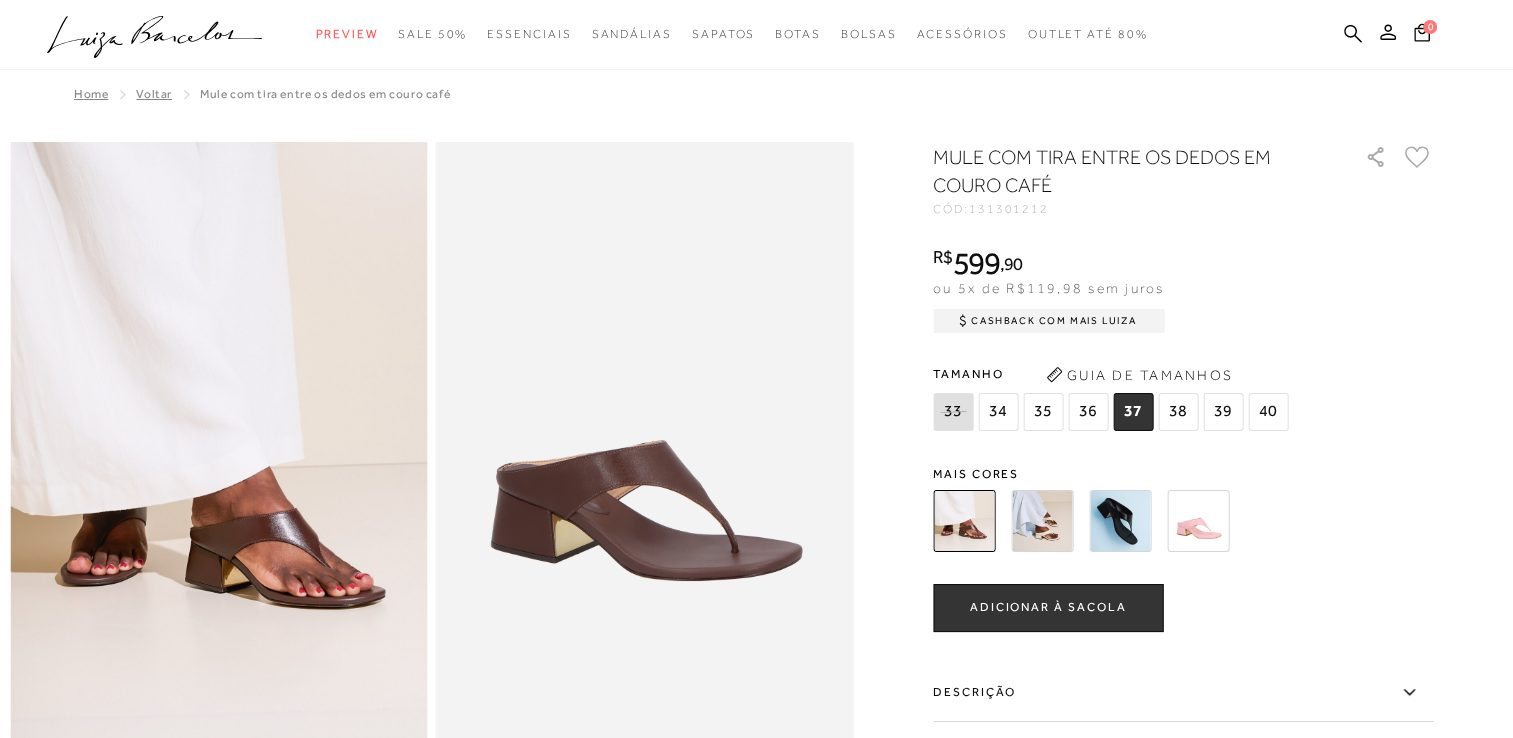 click on "ADICIONAR À SACOLA" at bounding box center (1048, 607) 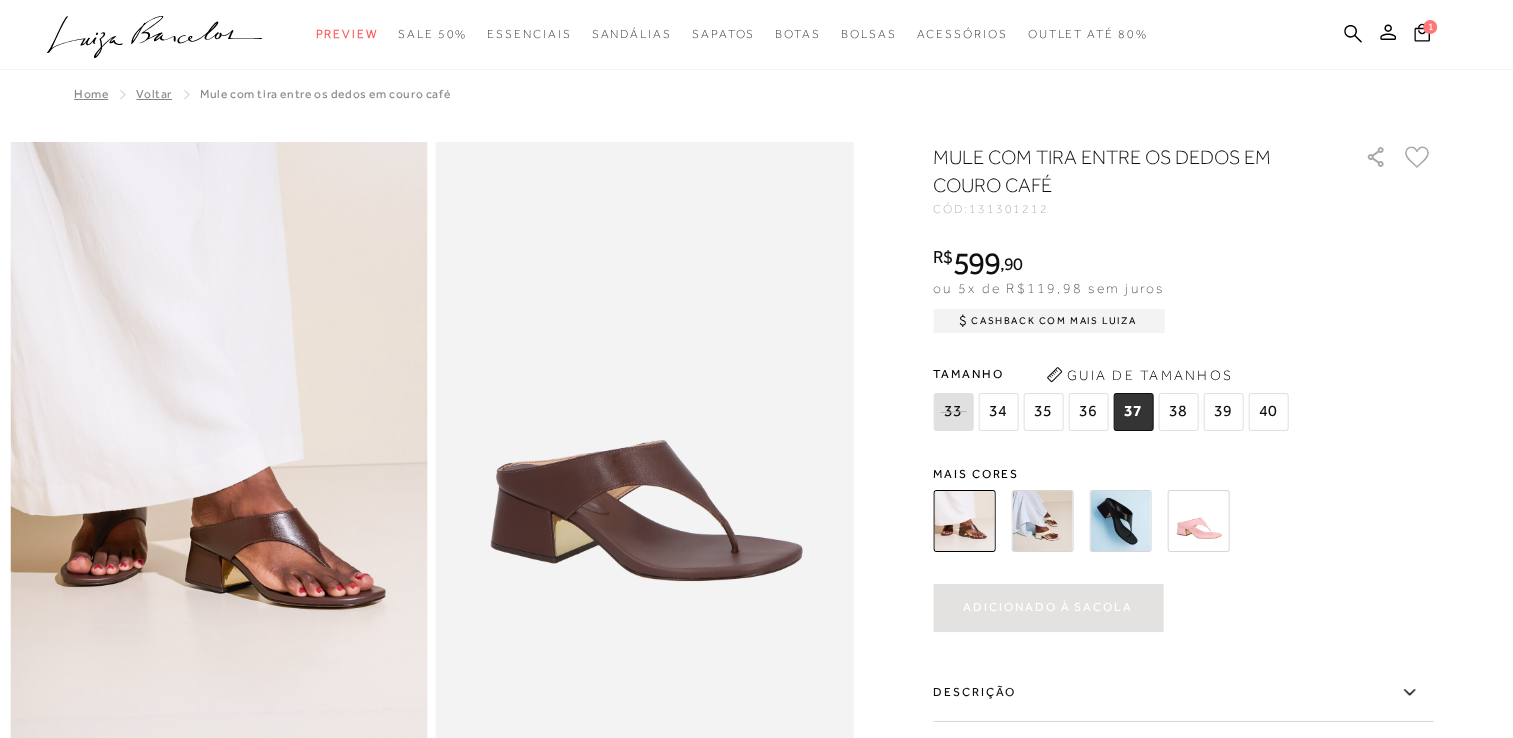 scroll, scrollTop: 0, scrollLeft: 0, axis: both 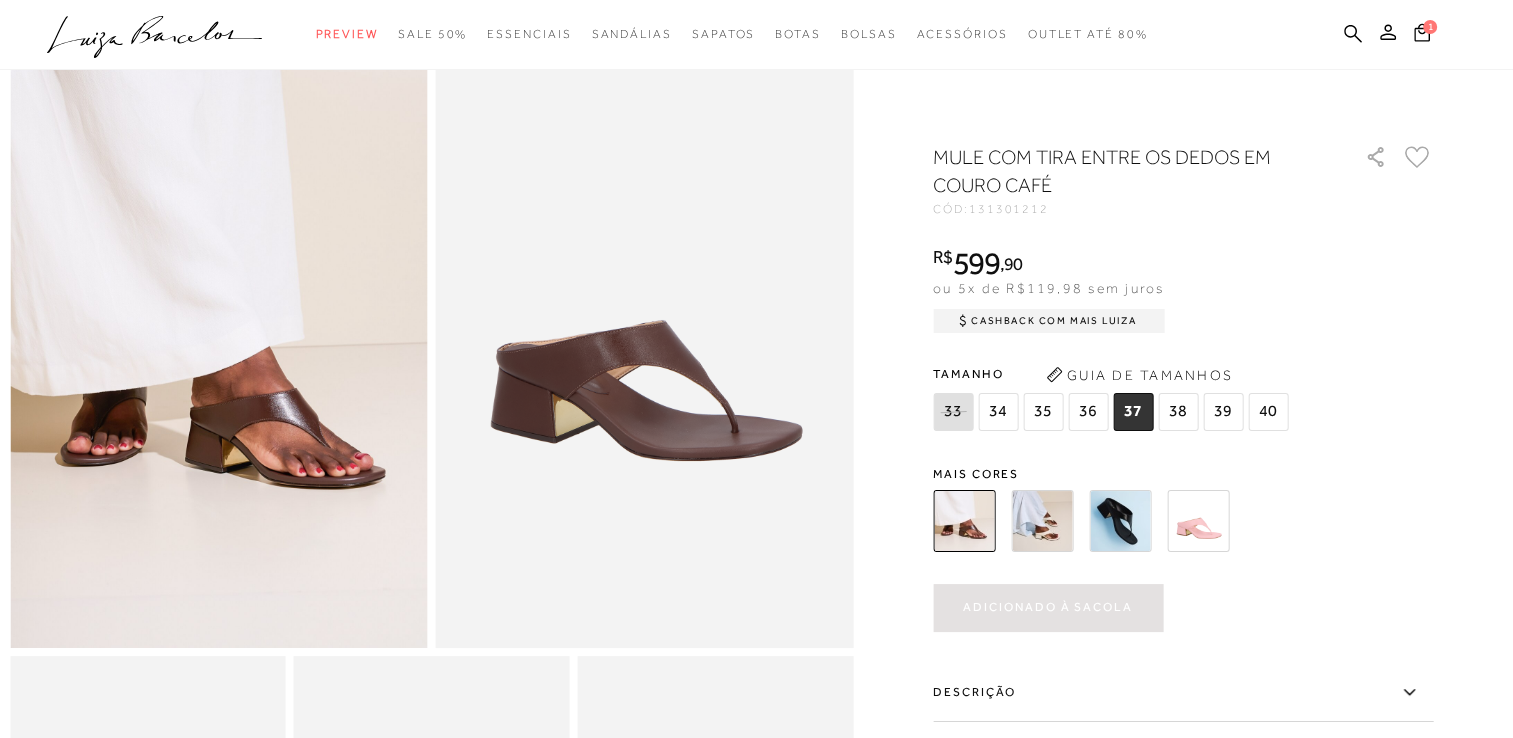 click on "Adicionado à sacola" at bounding box center (1047, 607) 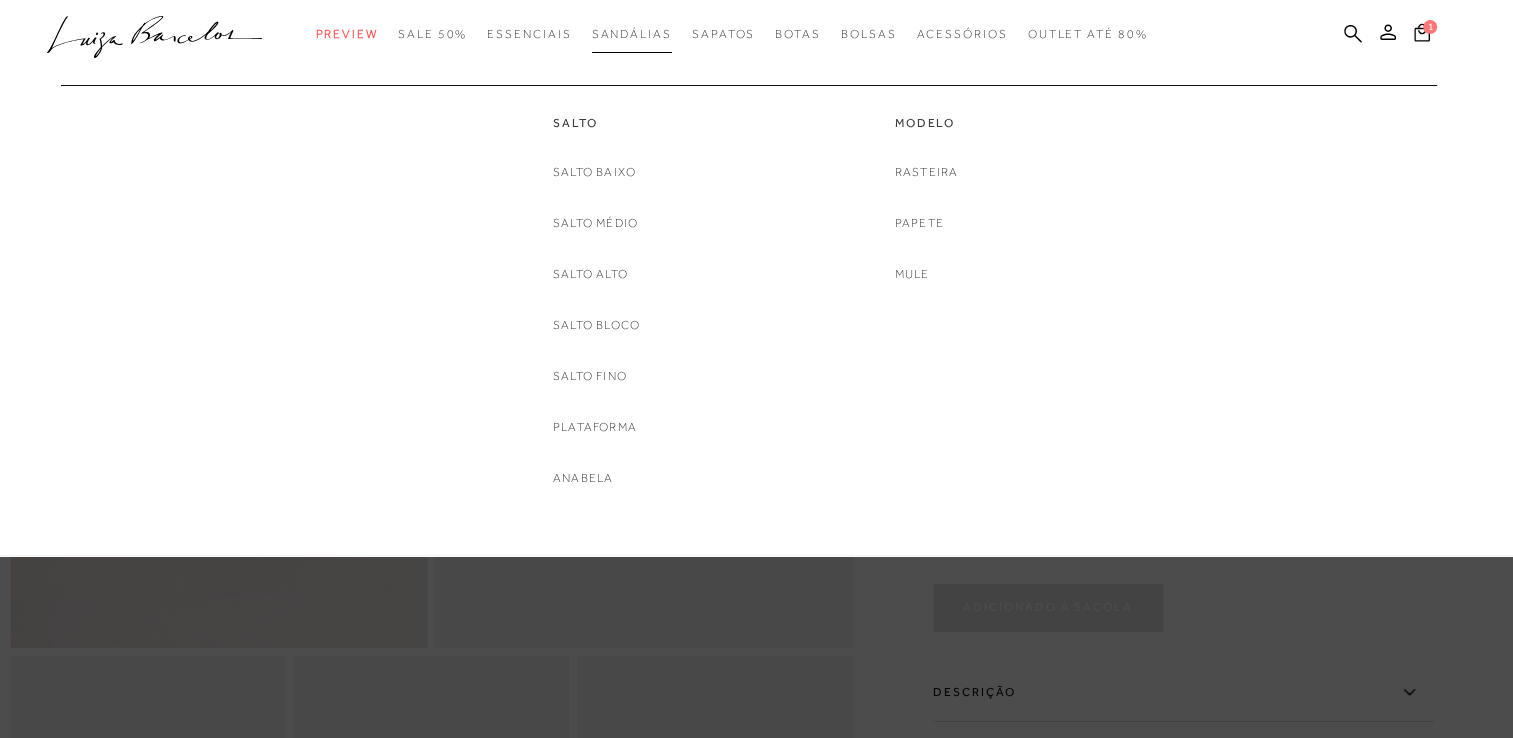 click on "Sandálias" at bounding box center [632, 34] 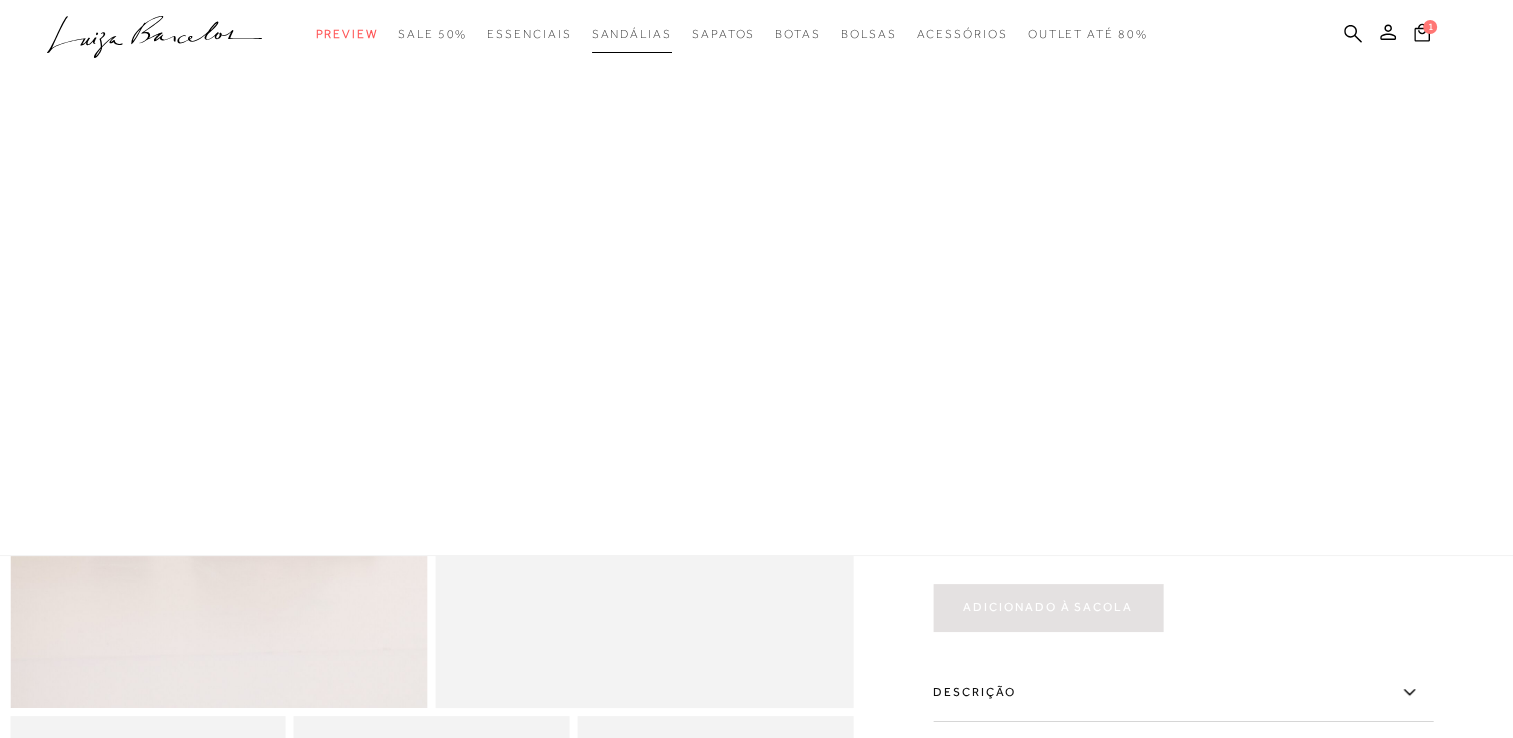 scroll, scrollTop: 0, scrollLeft: 0, axis: both 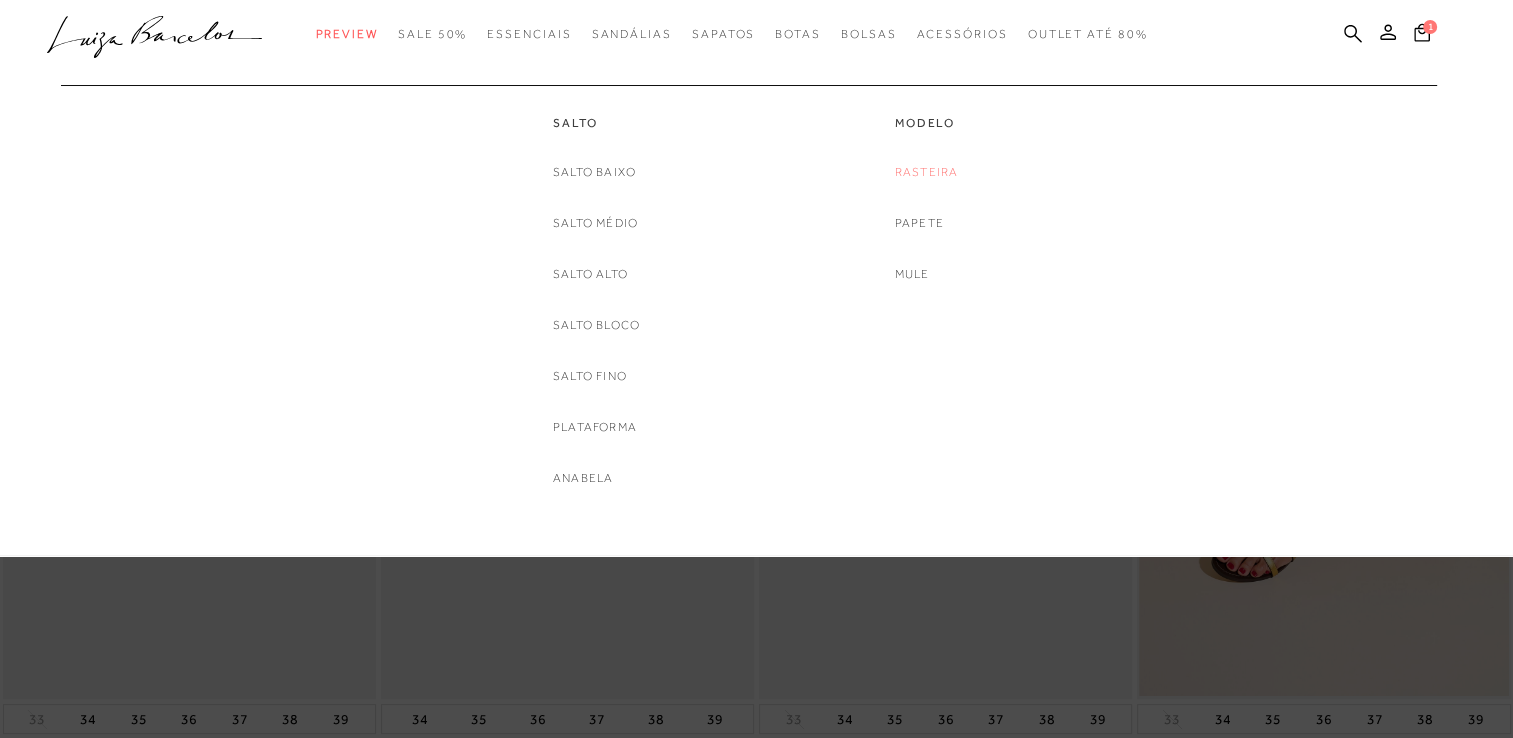 click on "Rasteira" at bounding box center [927, 172] 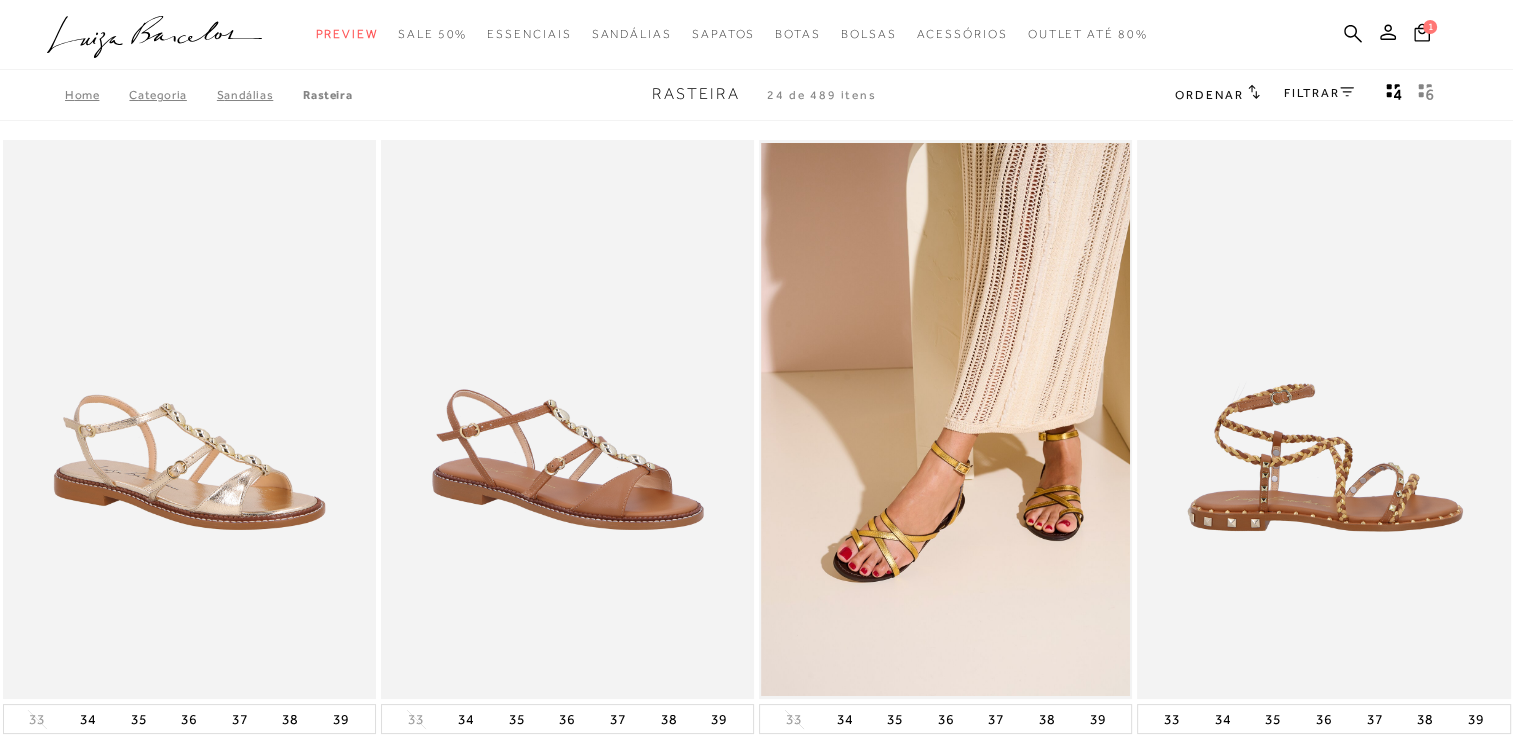 type 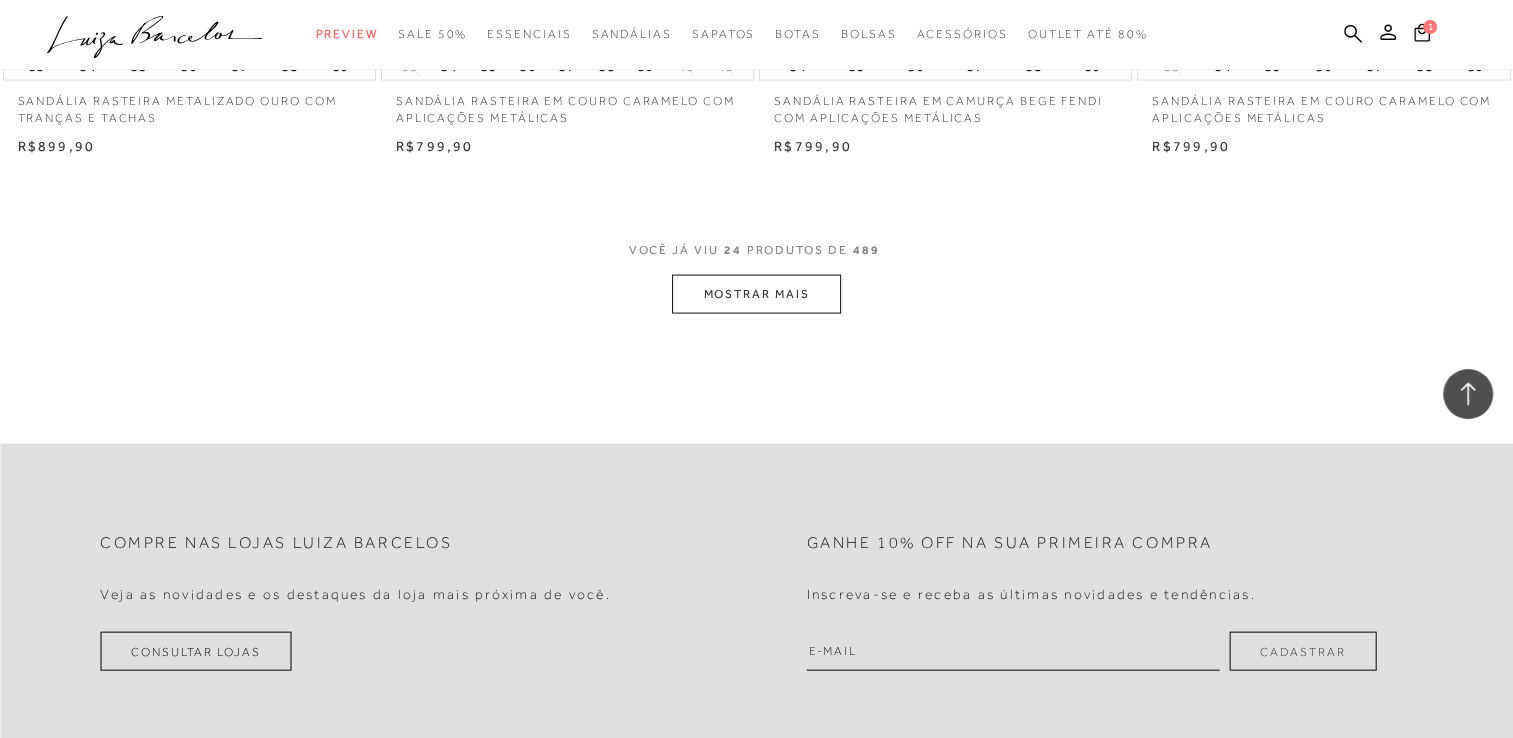 scroll, scrollTop: 4120, scrollLeft: 0, axis: vertical 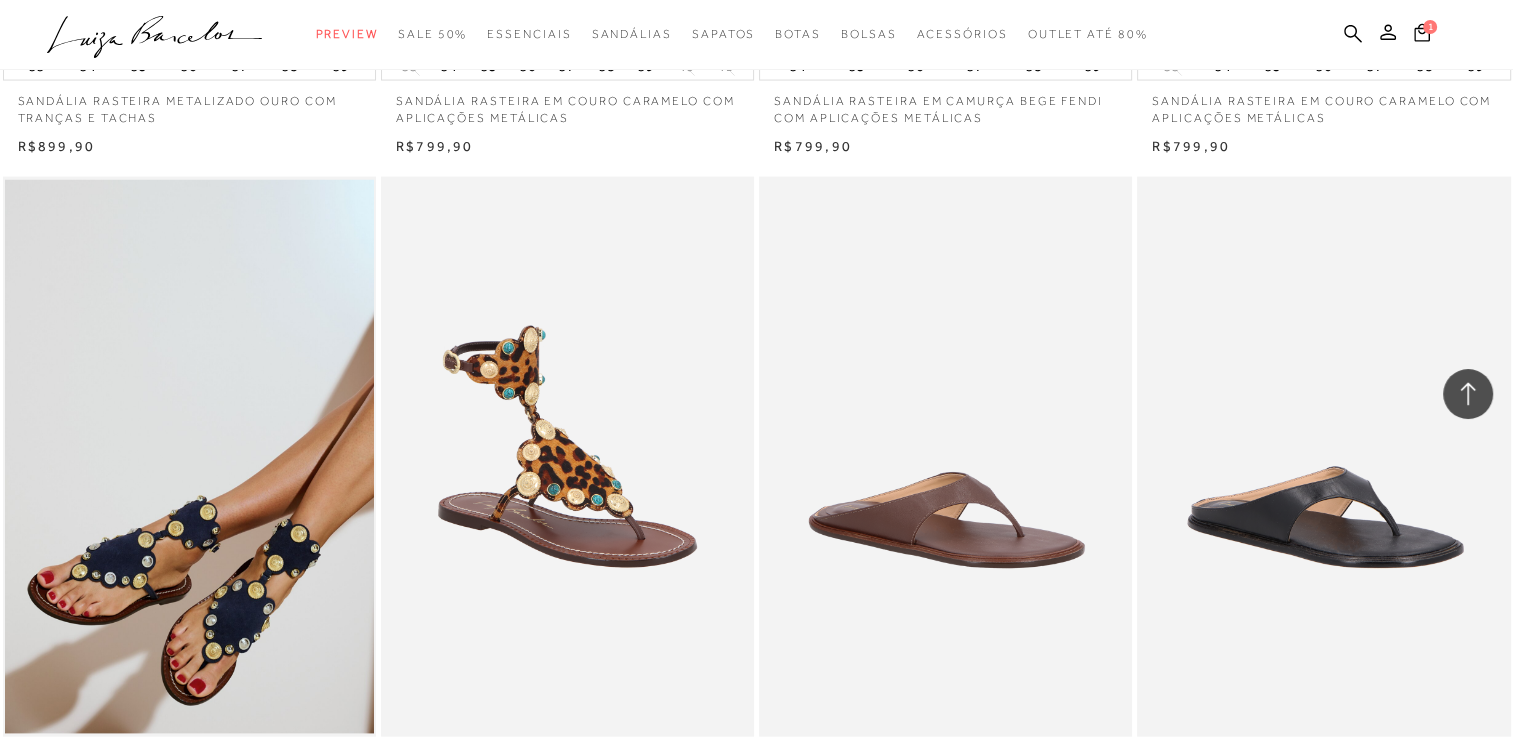 type 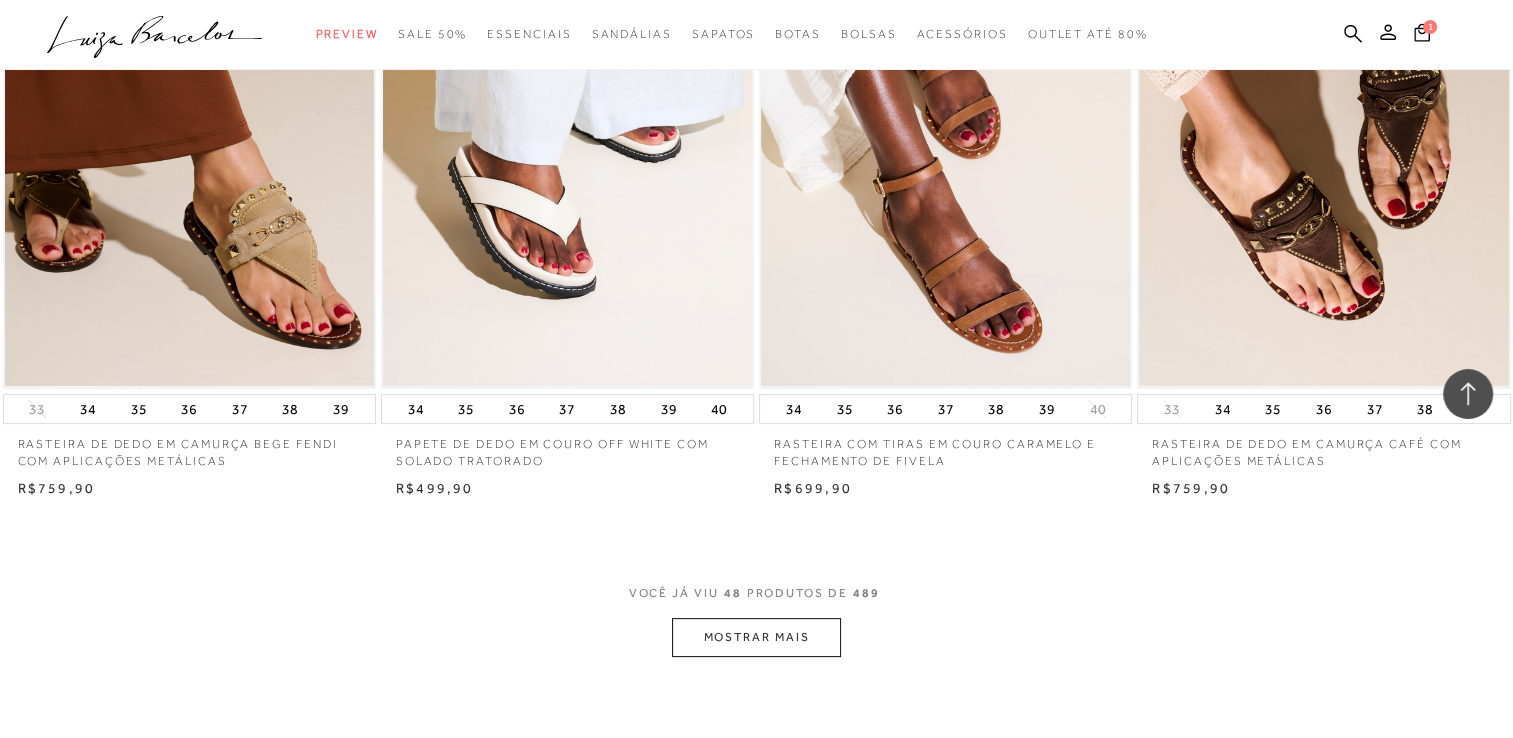 scroll, scrollTop: 7920, scrollLeft: 0, axis: vertical 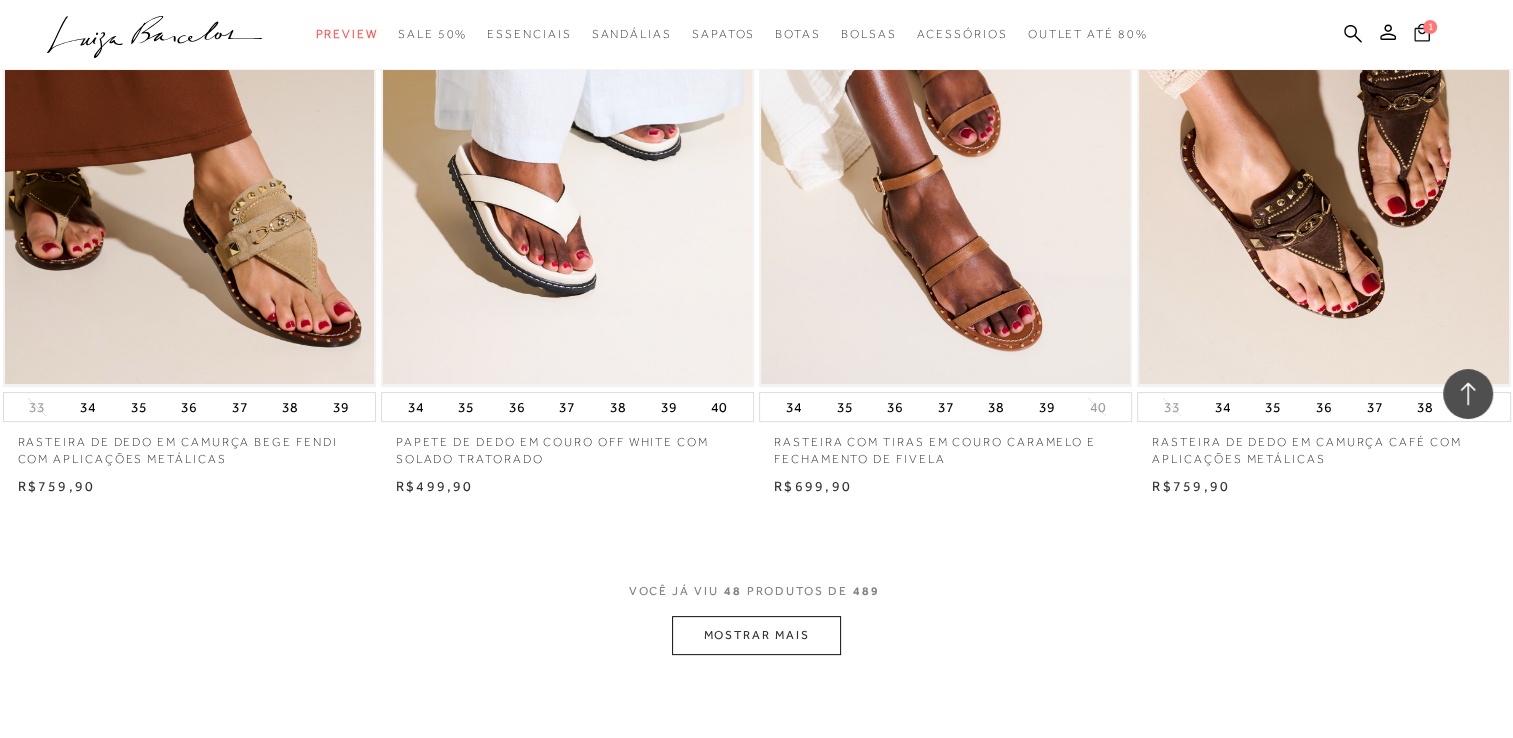 click 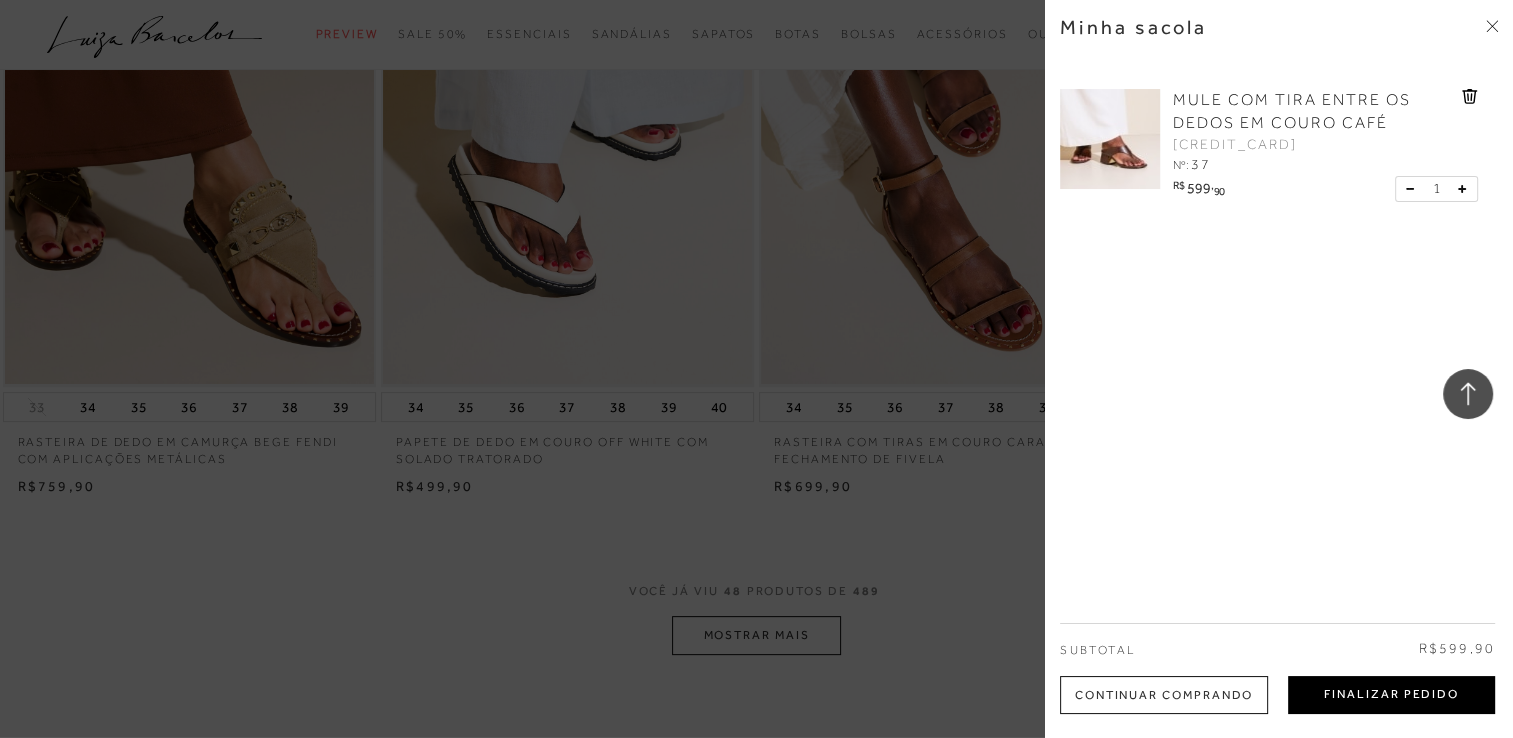 click on "Finalizar Pedido" at bounding box center [1391, 695] 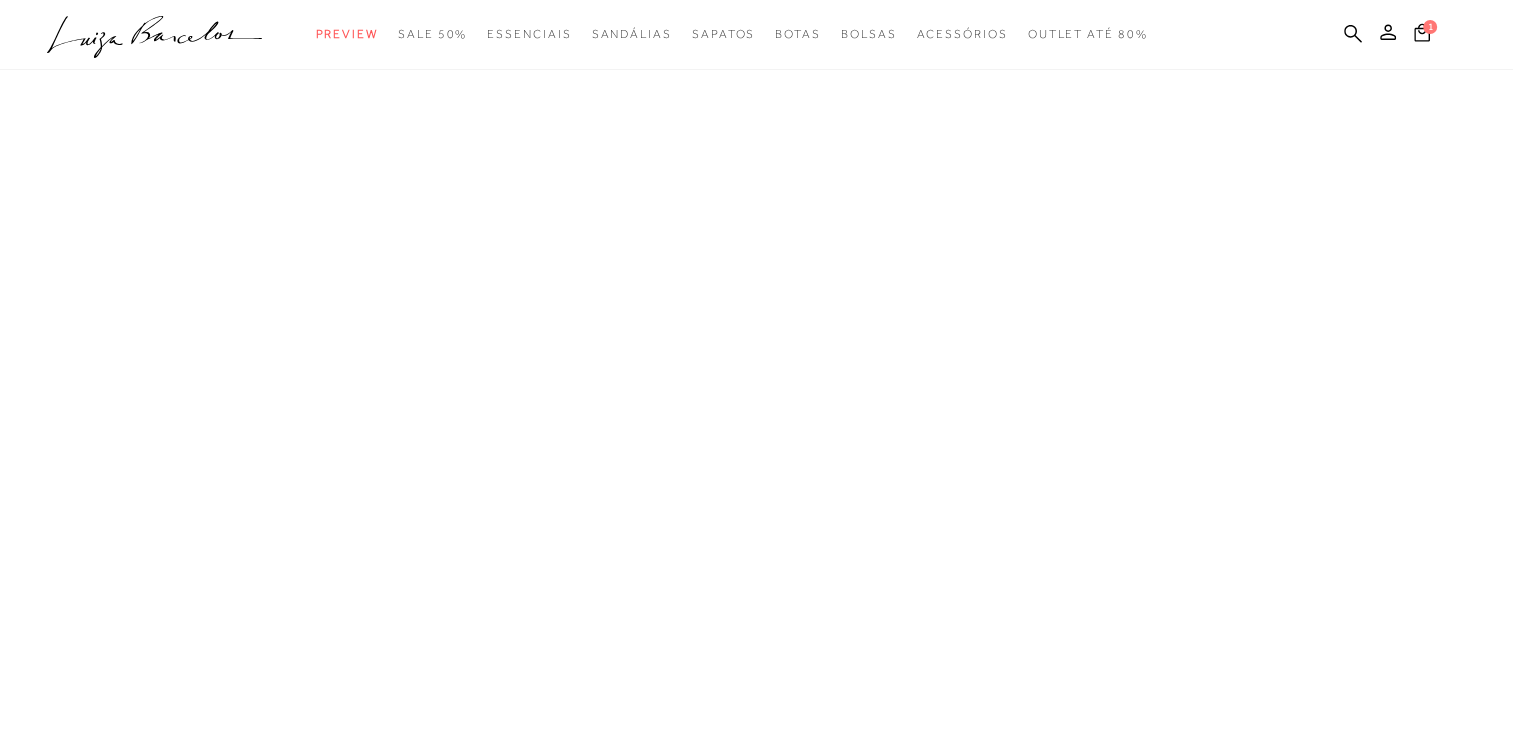 scroll, scrollTop: 0, scrollLeft: 0, axis: both 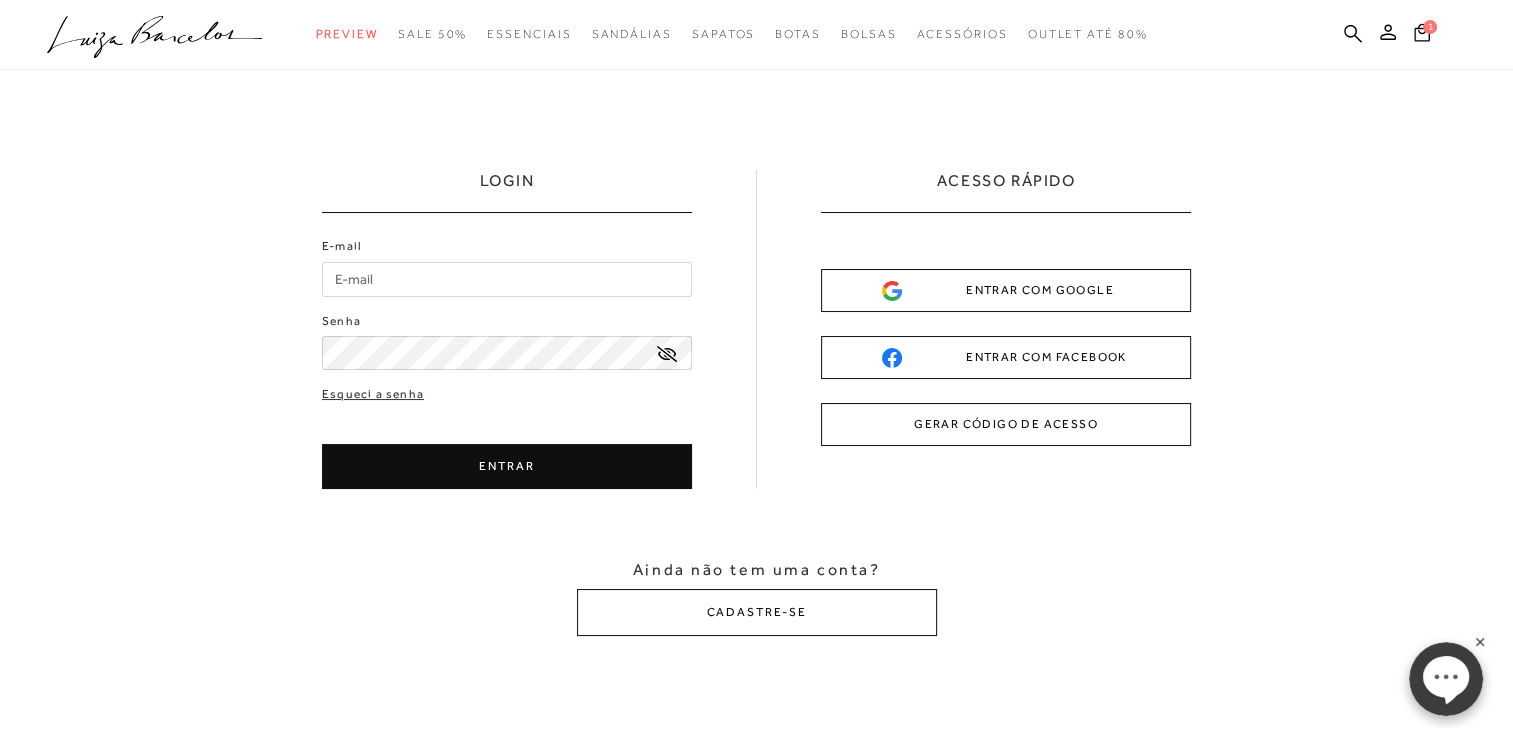 click on "E-mail" at bounding box center (507, 279) 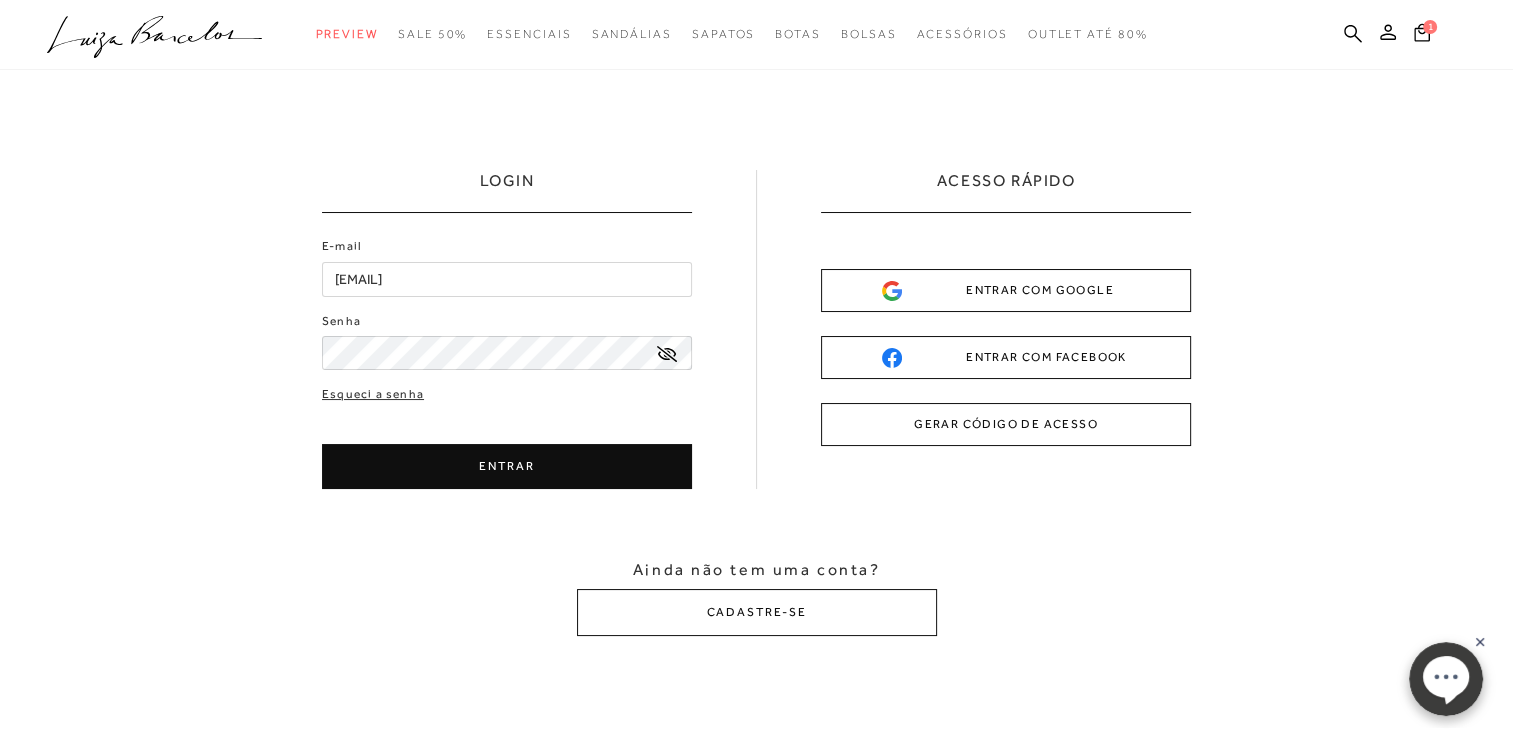 click 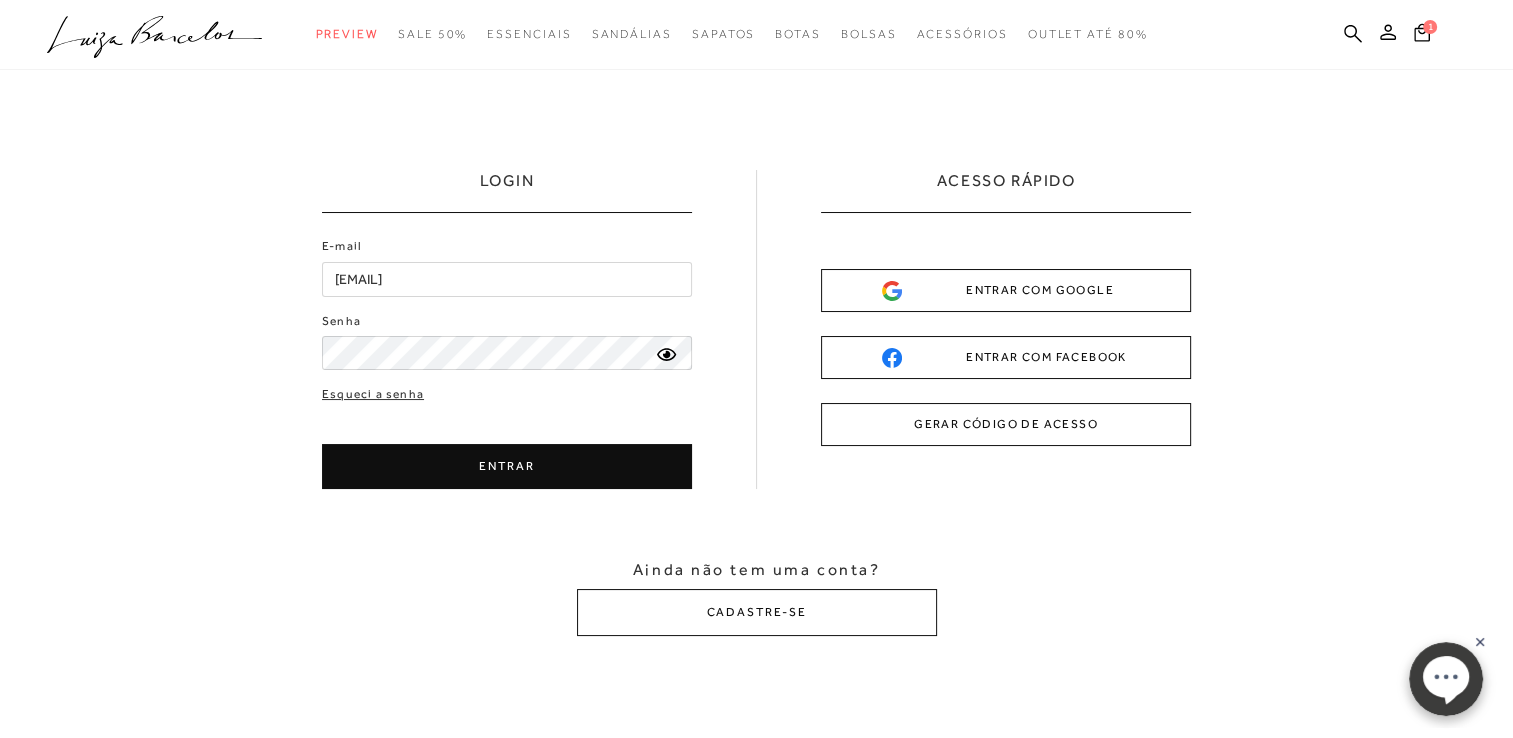 click on "ENTRAR" at bounding box center [507, 466] 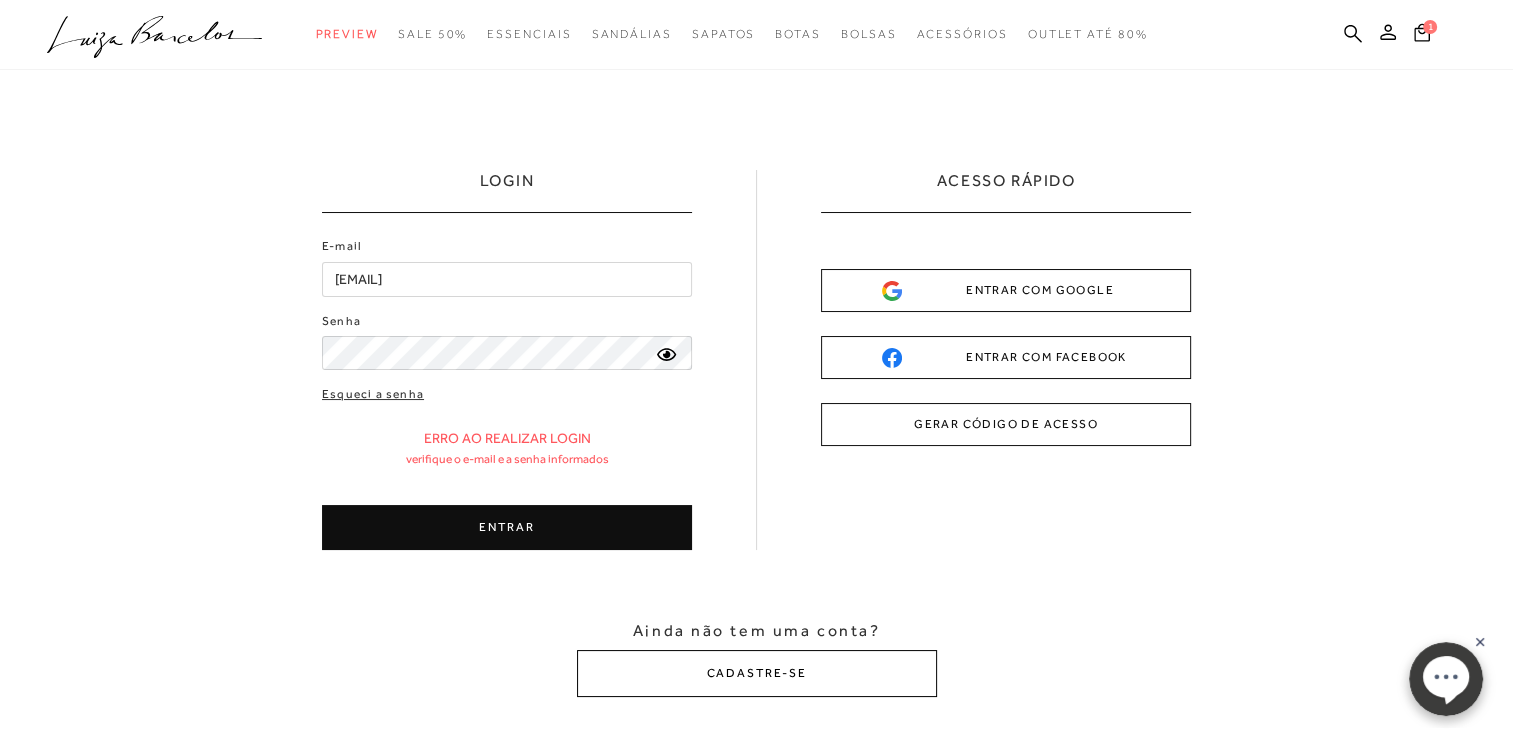 click on "CADASTRE-SE" at bounding box center (757, 673) 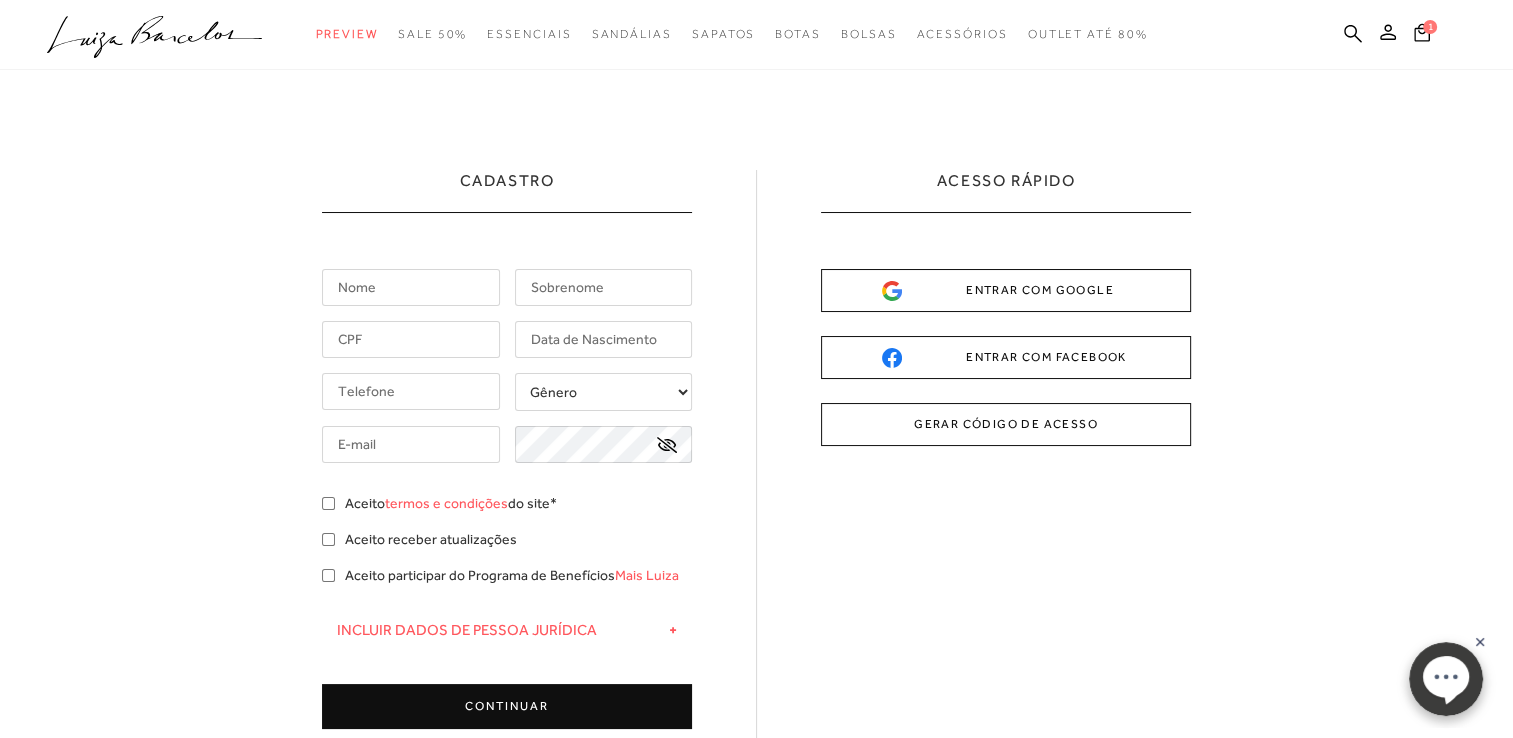 click at bounding box center [411, 287] 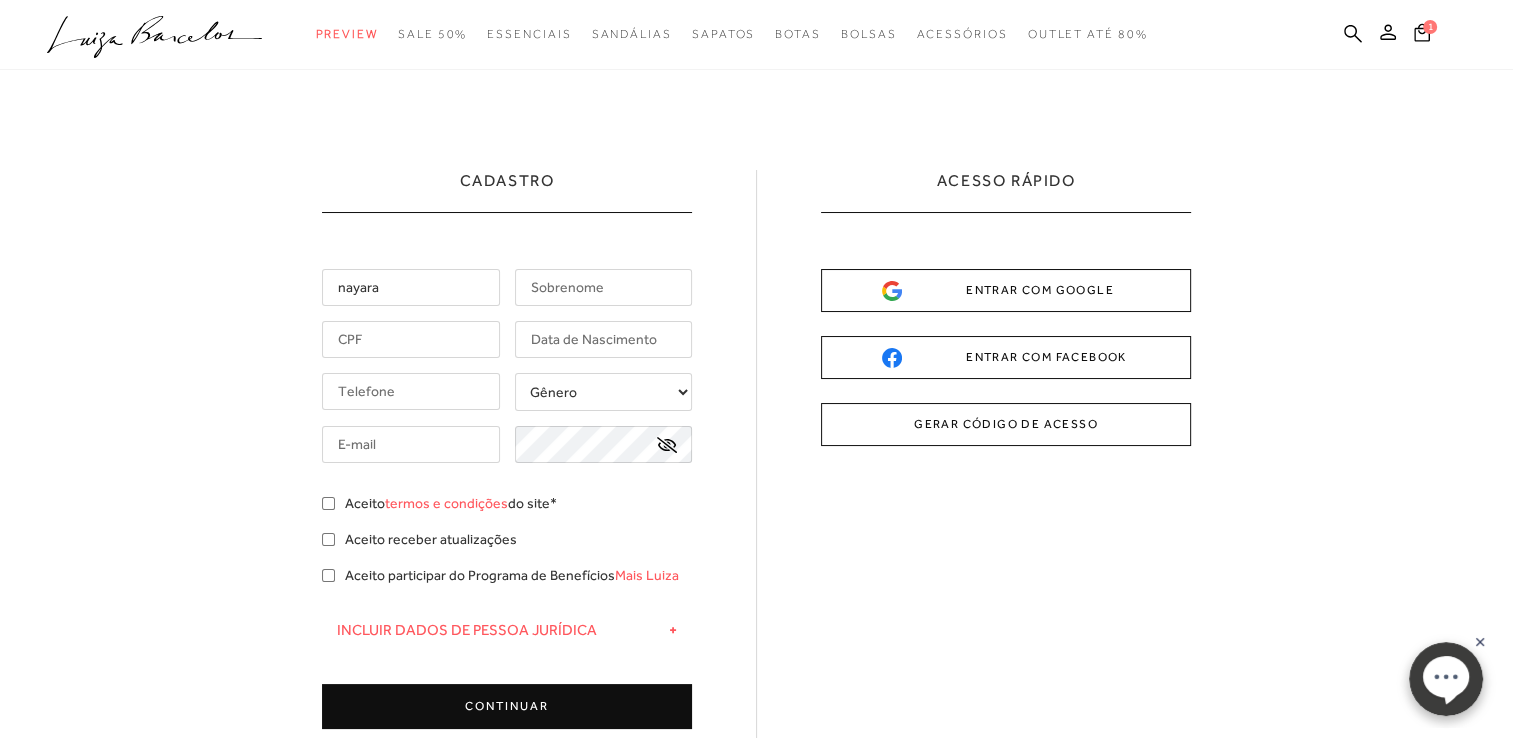 type on "nayara" 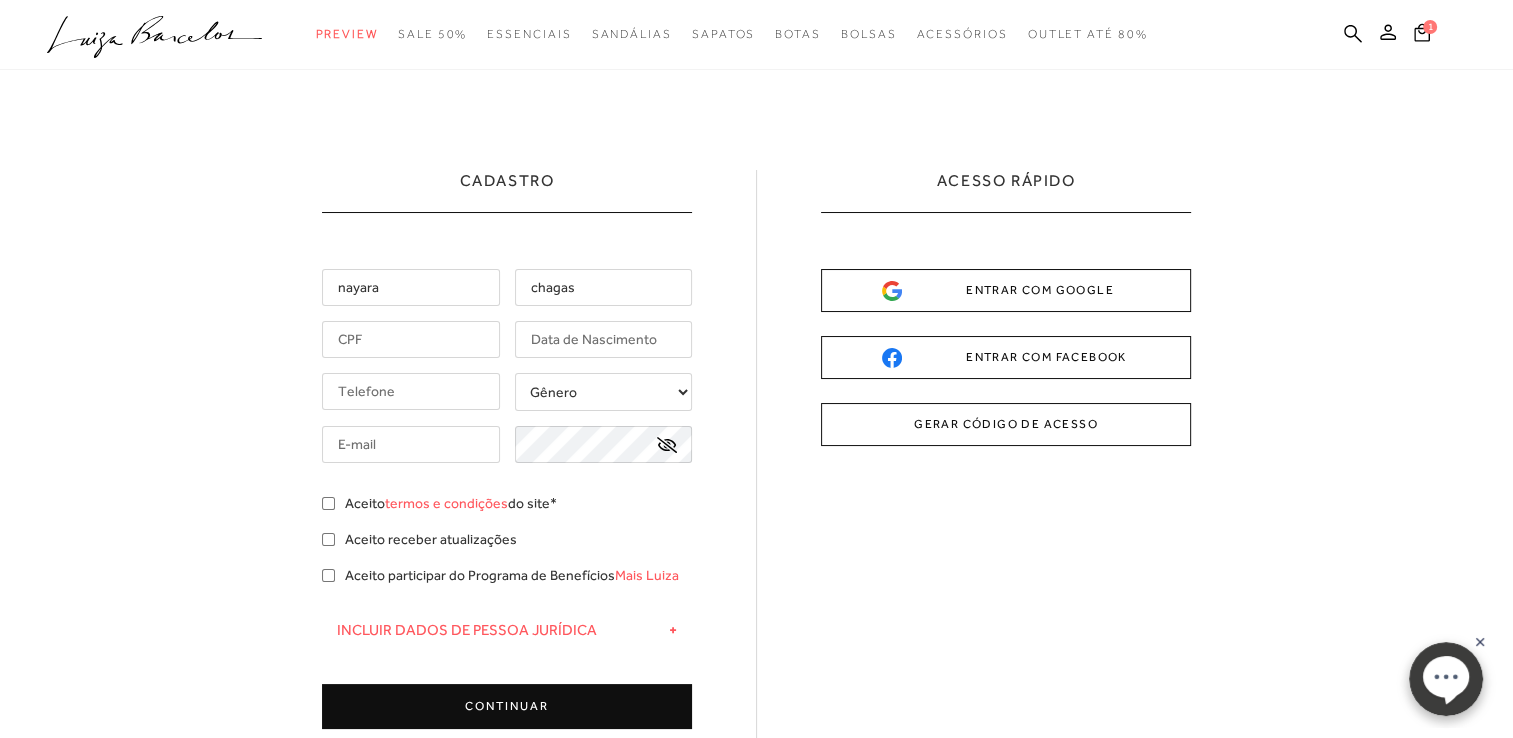 type on "chagas" 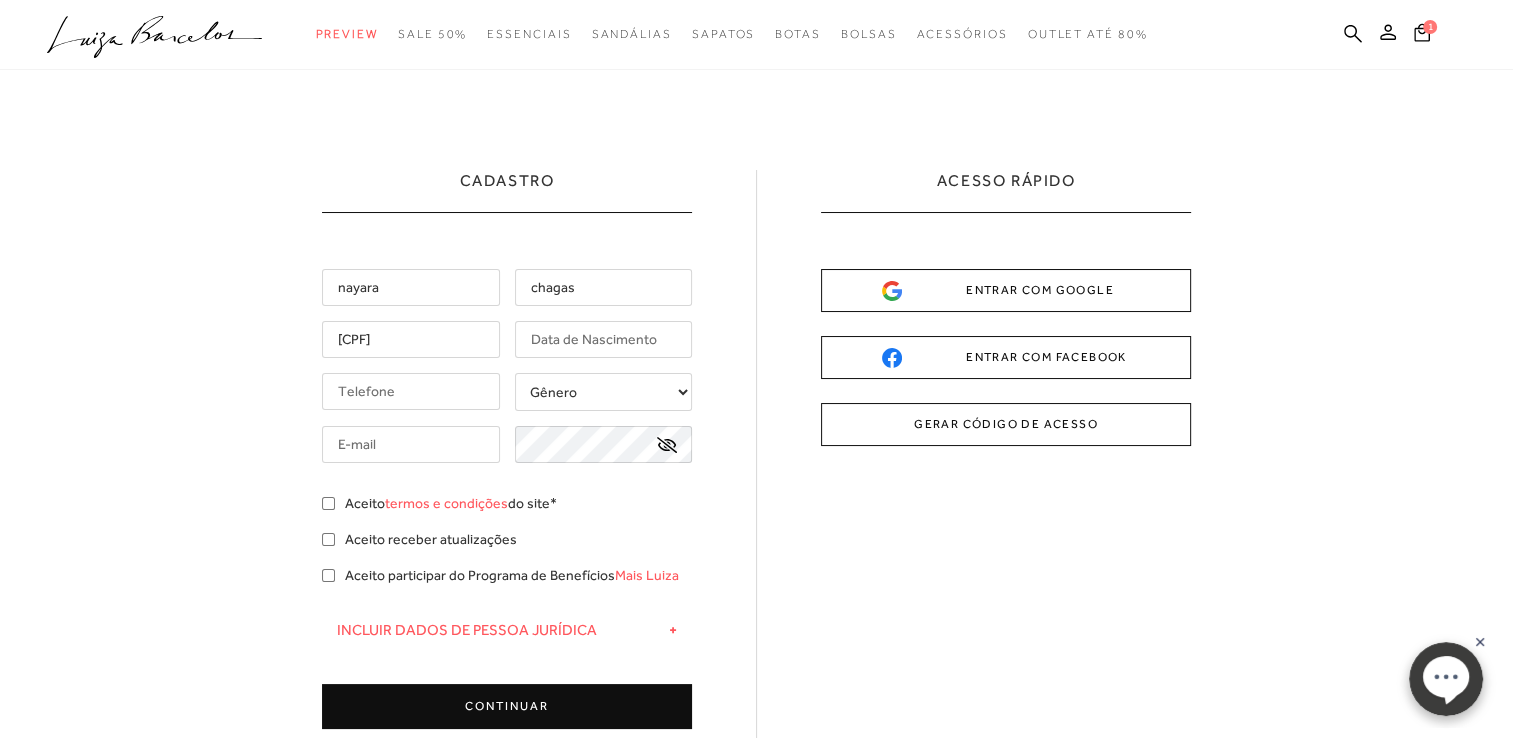 type on "037.003.844-40" 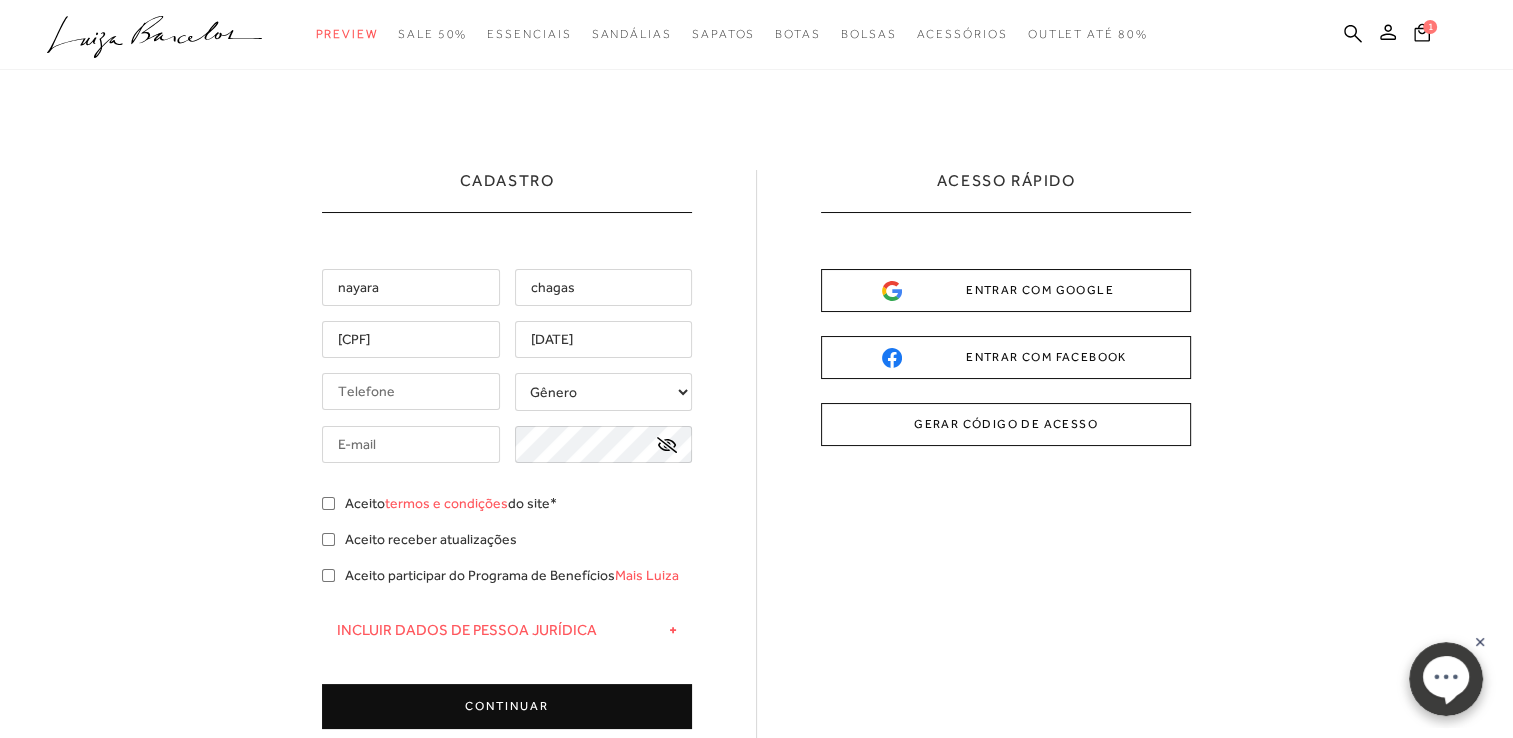 type on "30/10/1981" 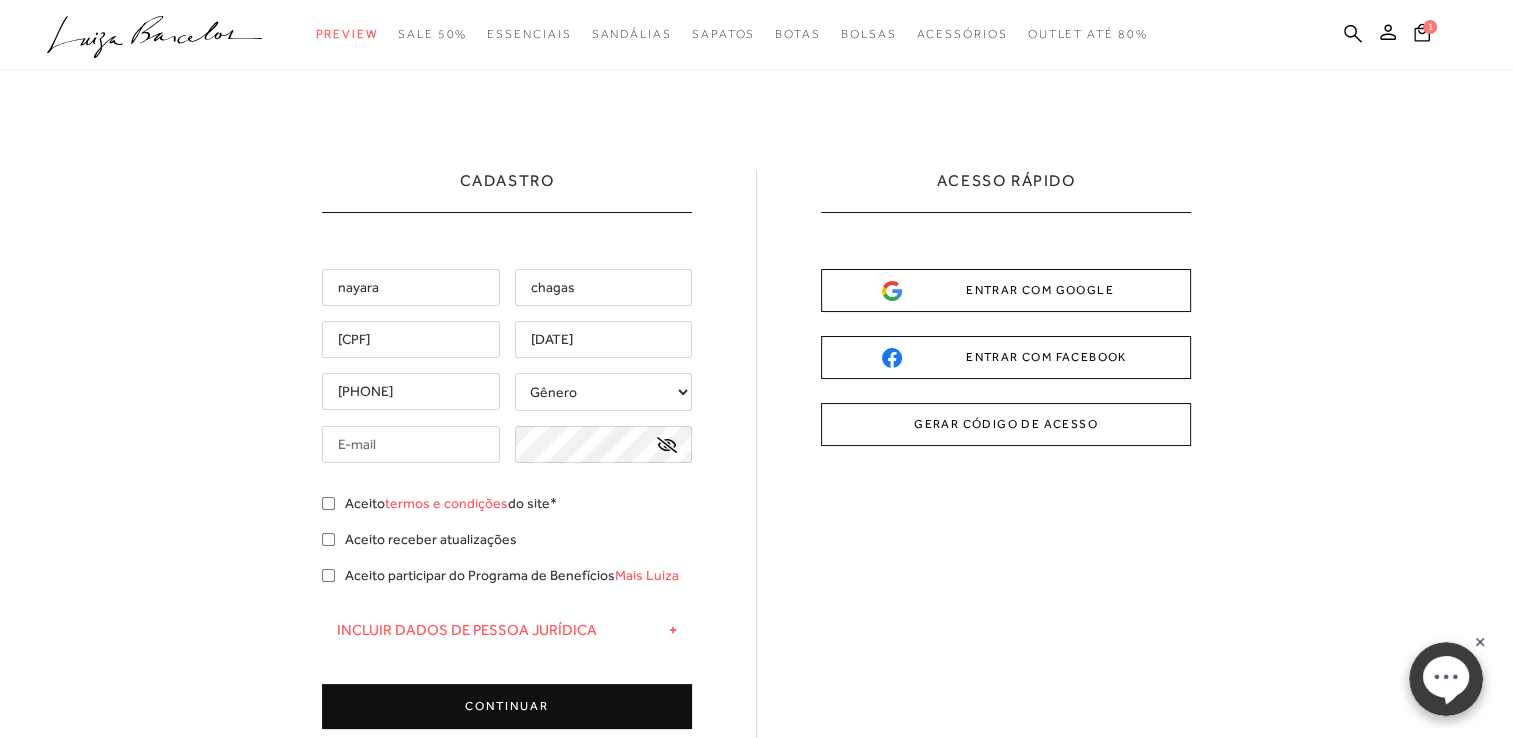 type on "(81) 97500-1721" 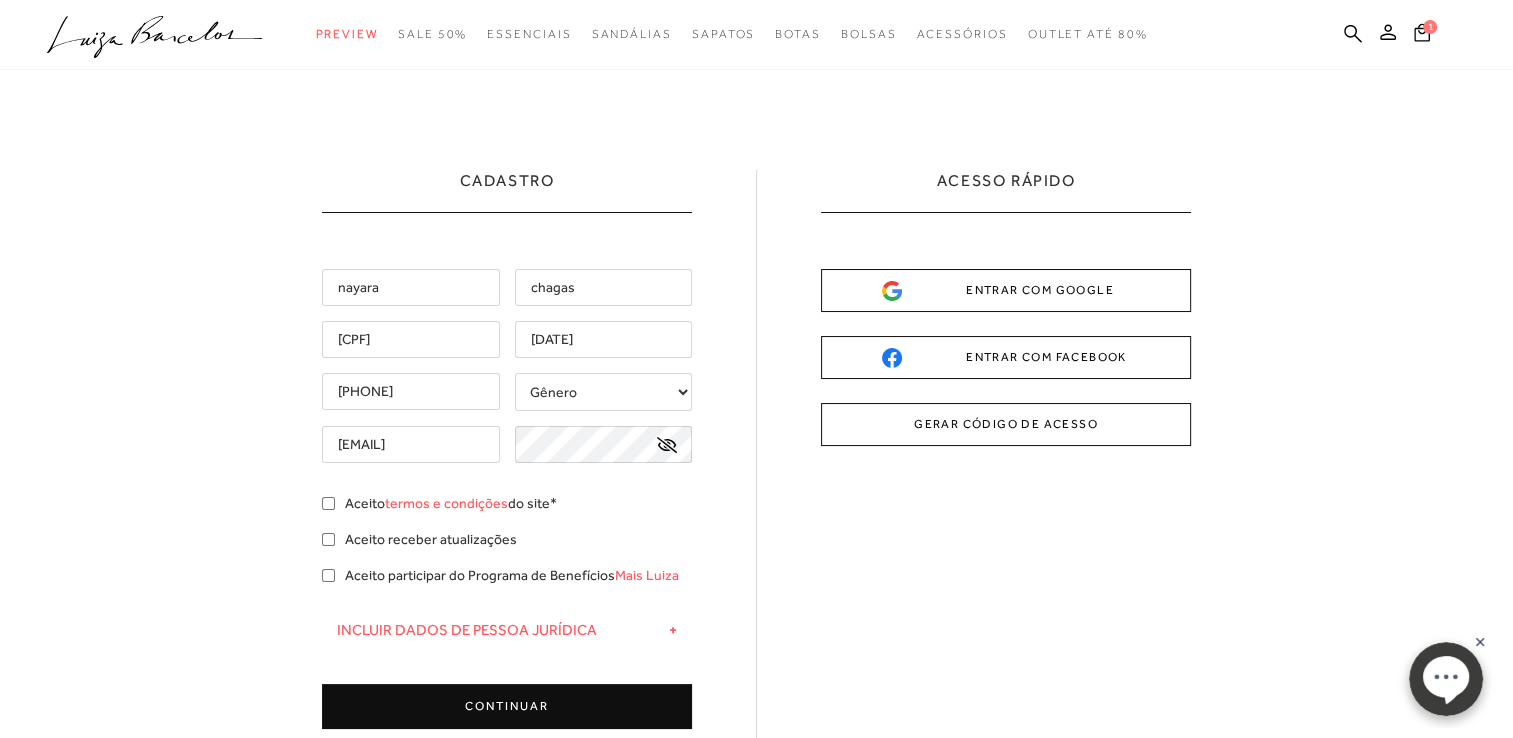 scroll, scrollTop: 0, scrollLeft: 18, axis: horizontal 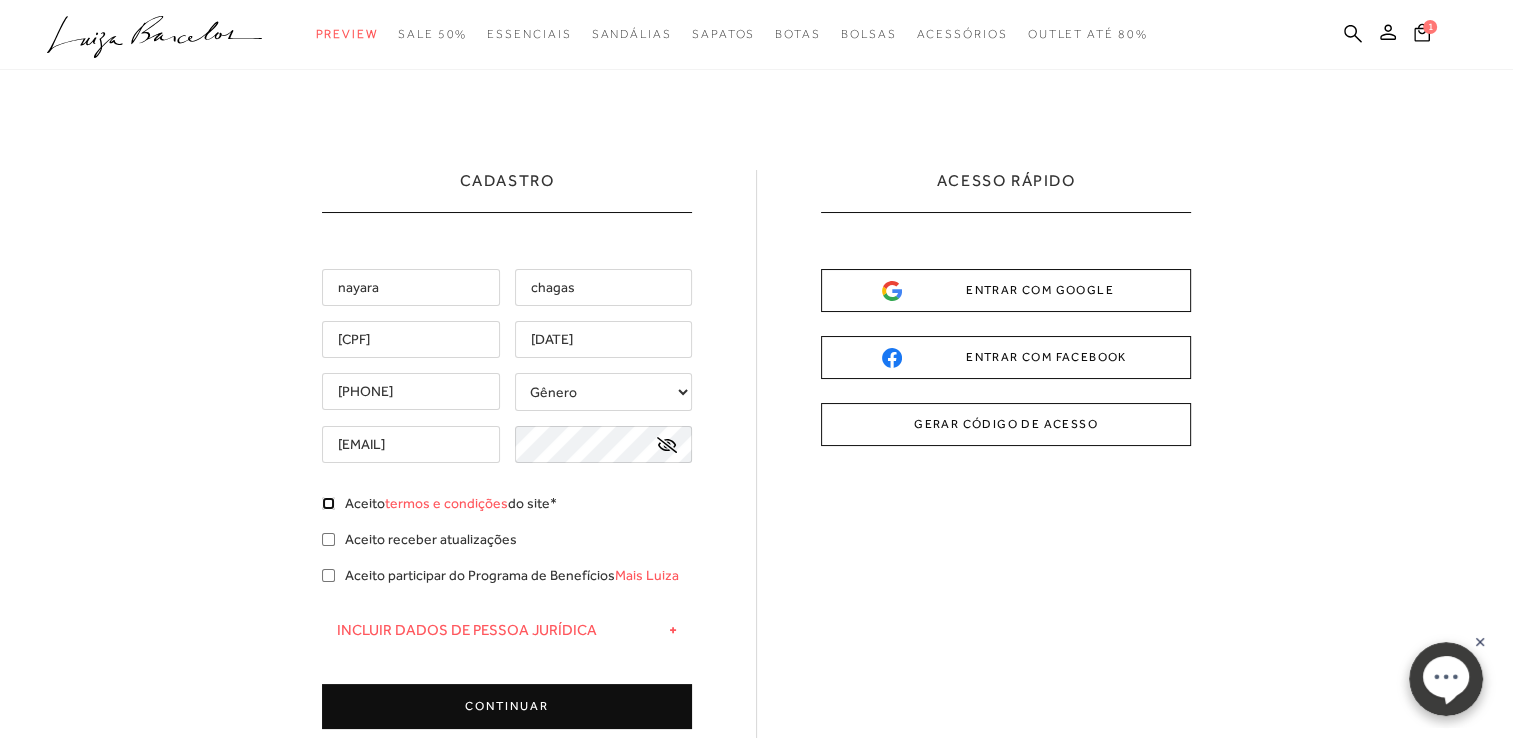 click on "Aceito  termos e condições  do site*" at bounding box center (328, 503) 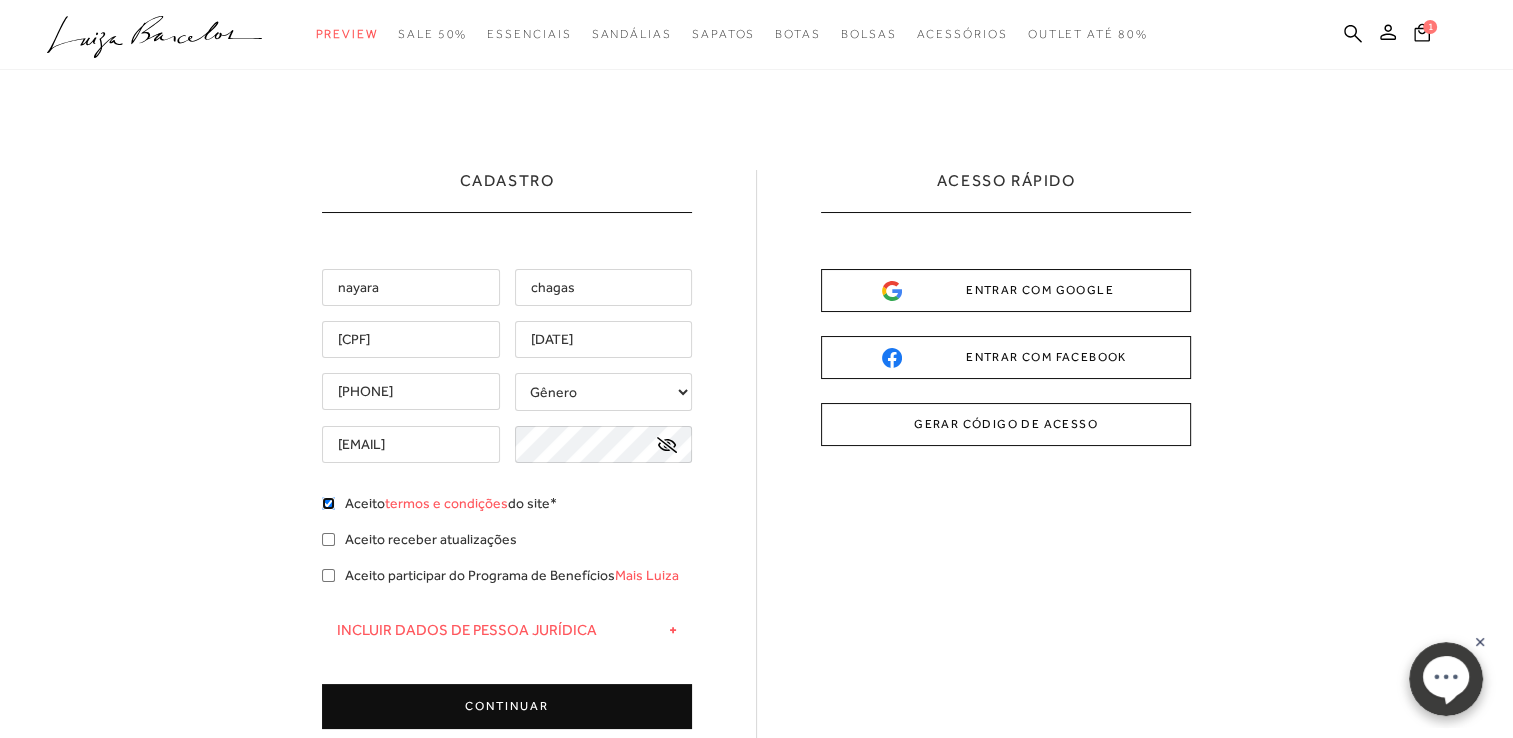 checkbox on "true" 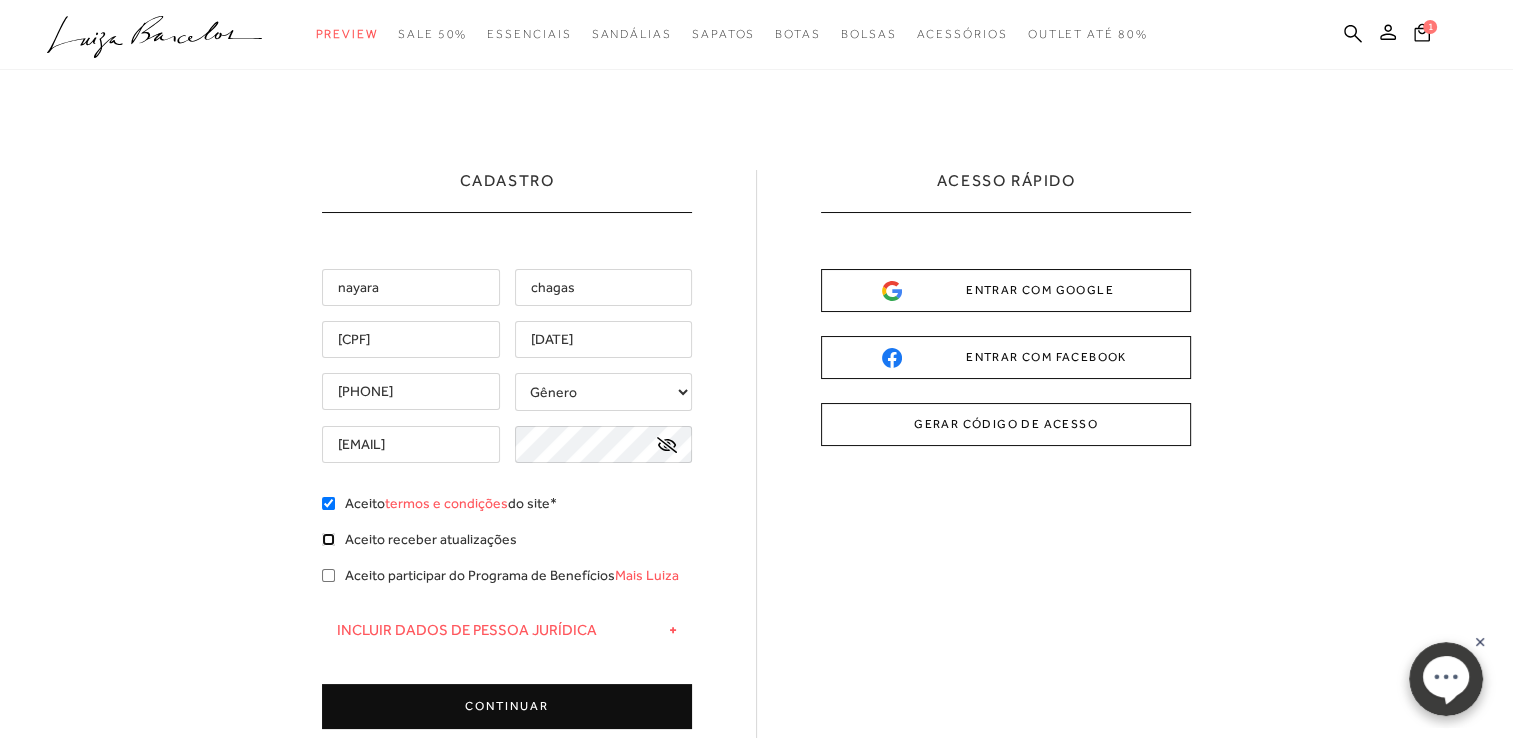 click on "Aceito receber atualizações" at bounding box center (328, 539) 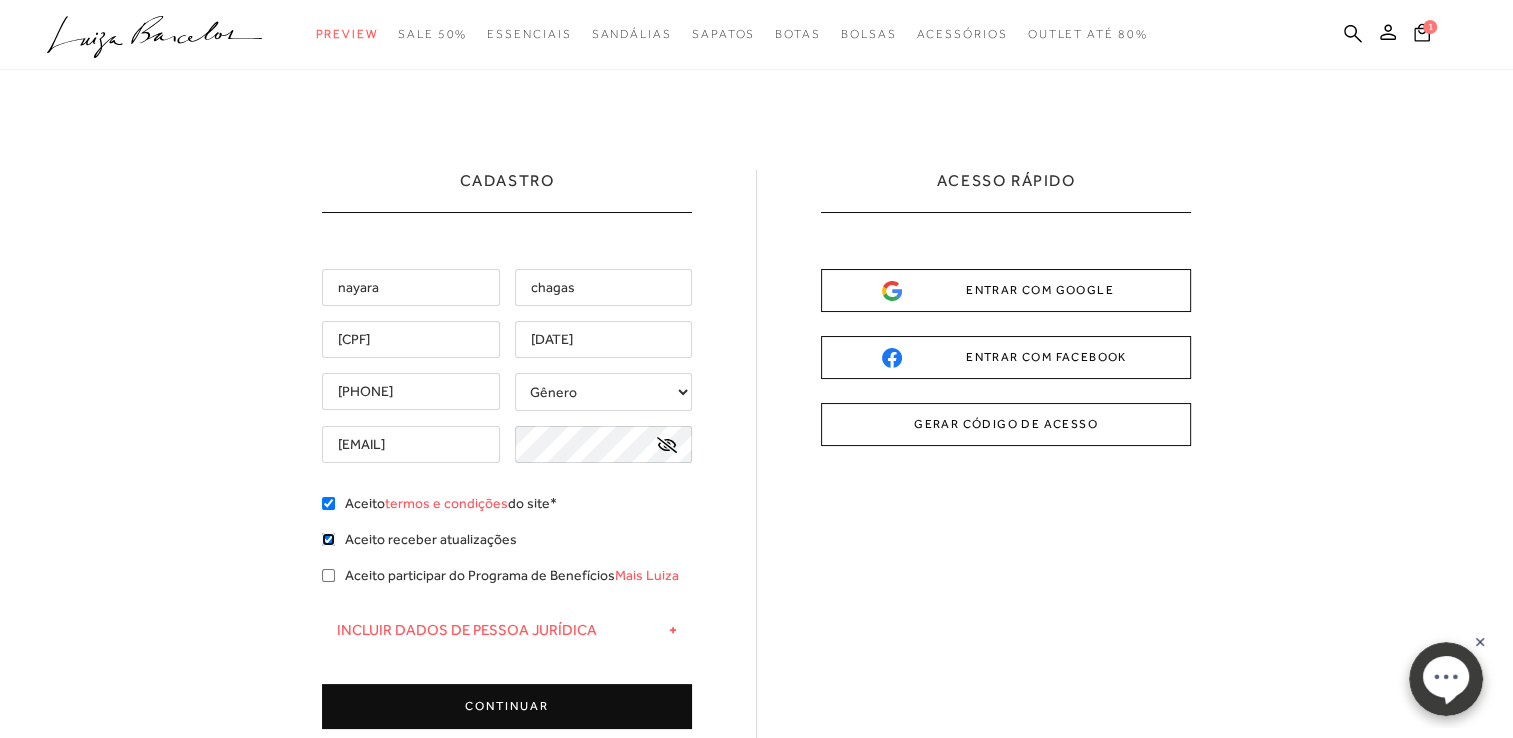 checkbox on "true" 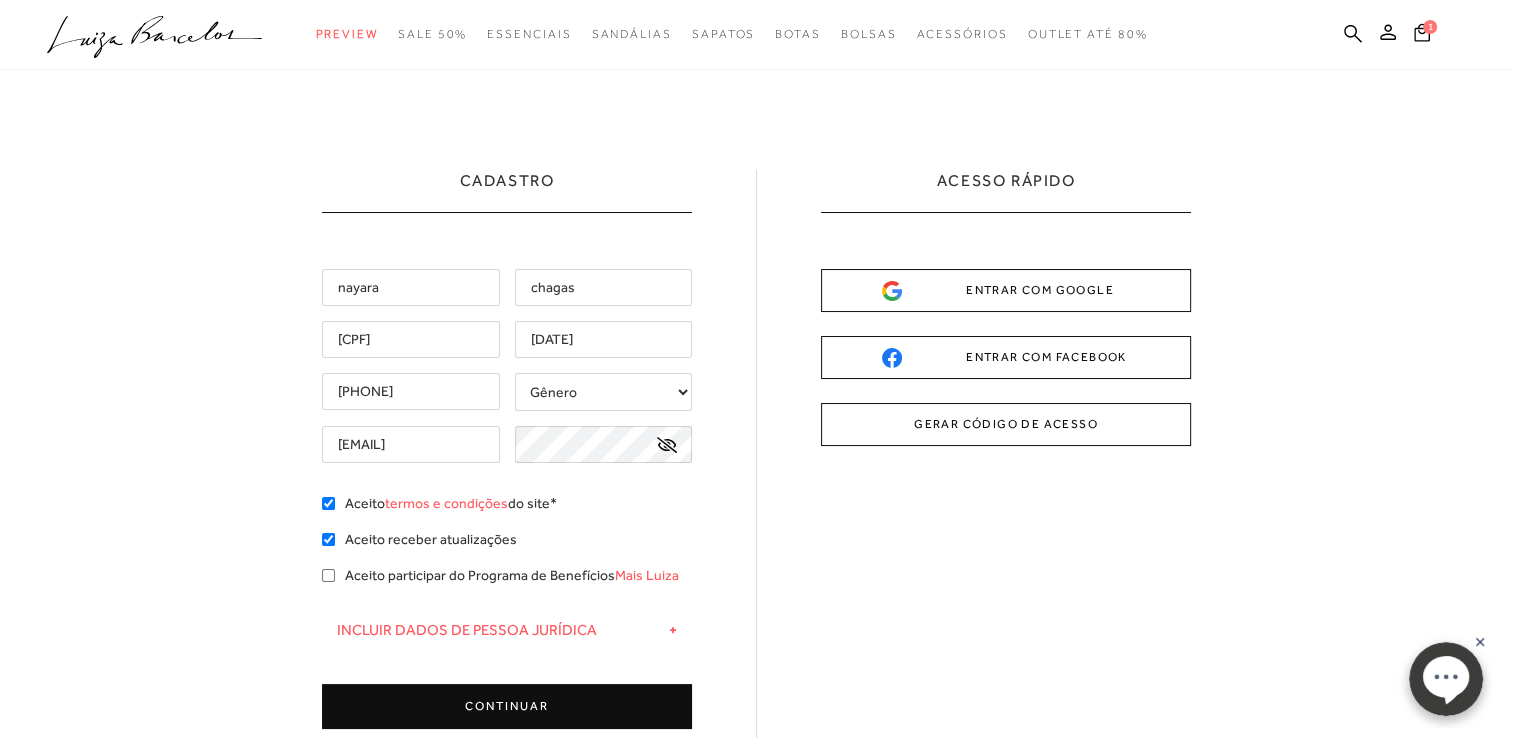 click on "Aceito participar do Programa de Benefícios  Mais Luiza" at bounding box center (507, 578) 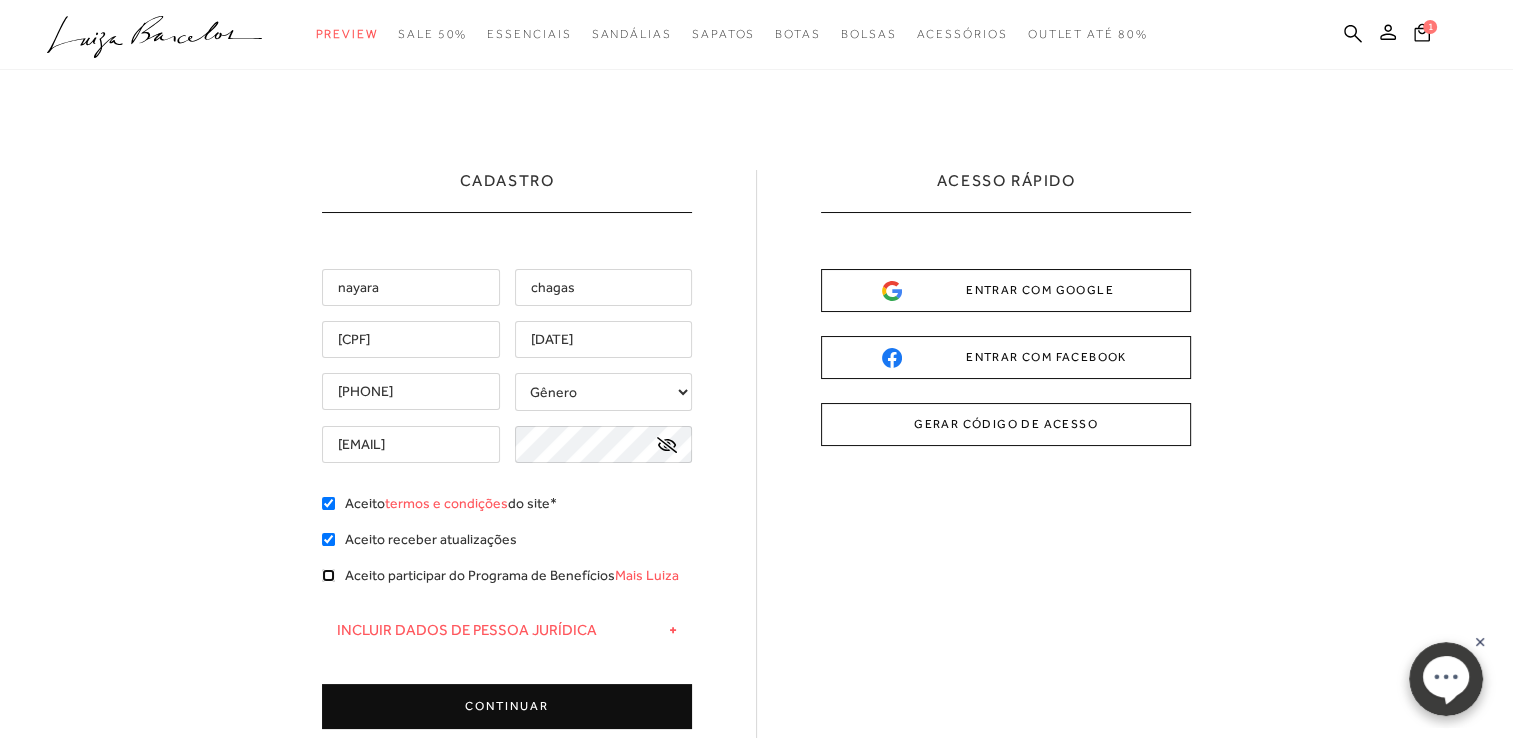 click on "Aceito participar do Programa de Benefícios  Mais Luiza" at bounding box center [328, 575] 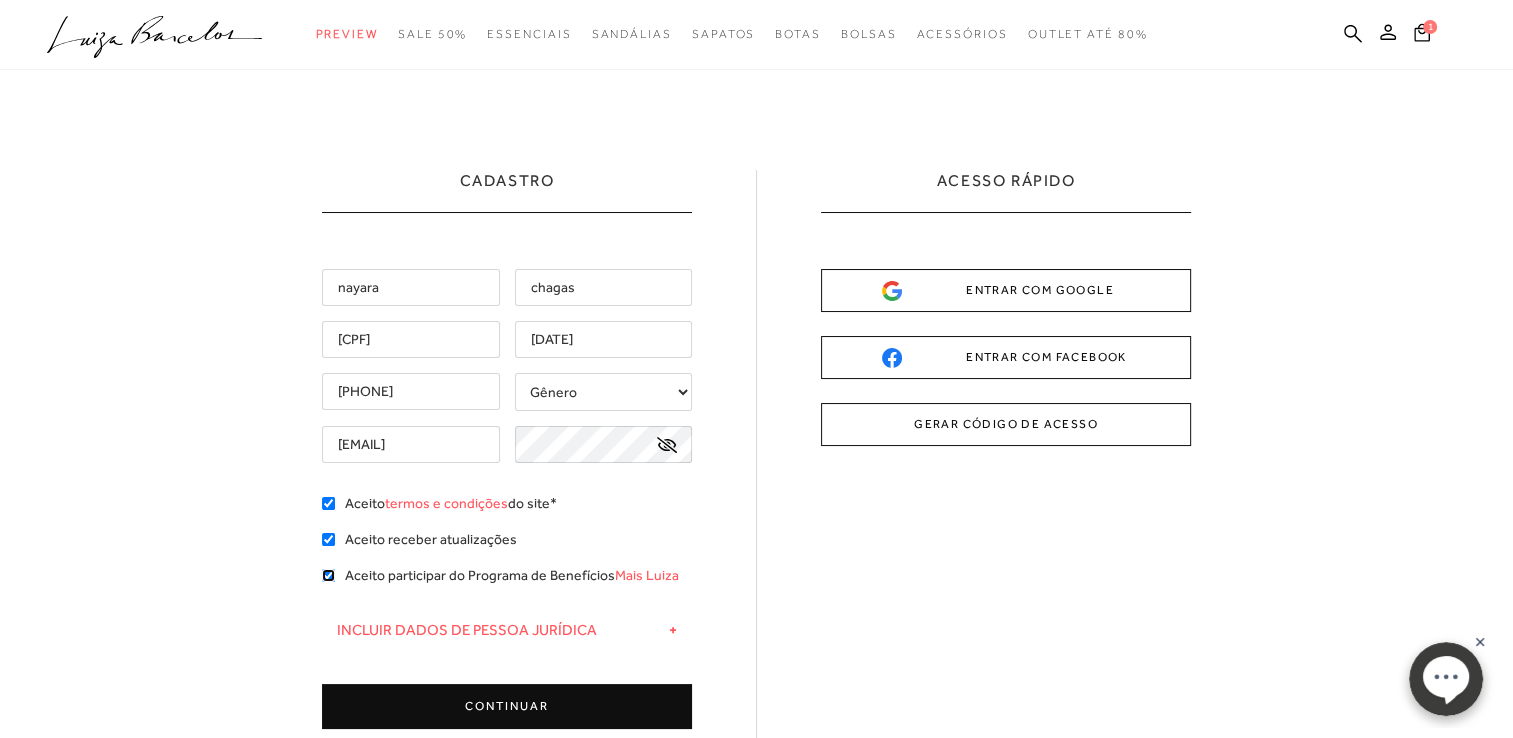 checkbox on "true" 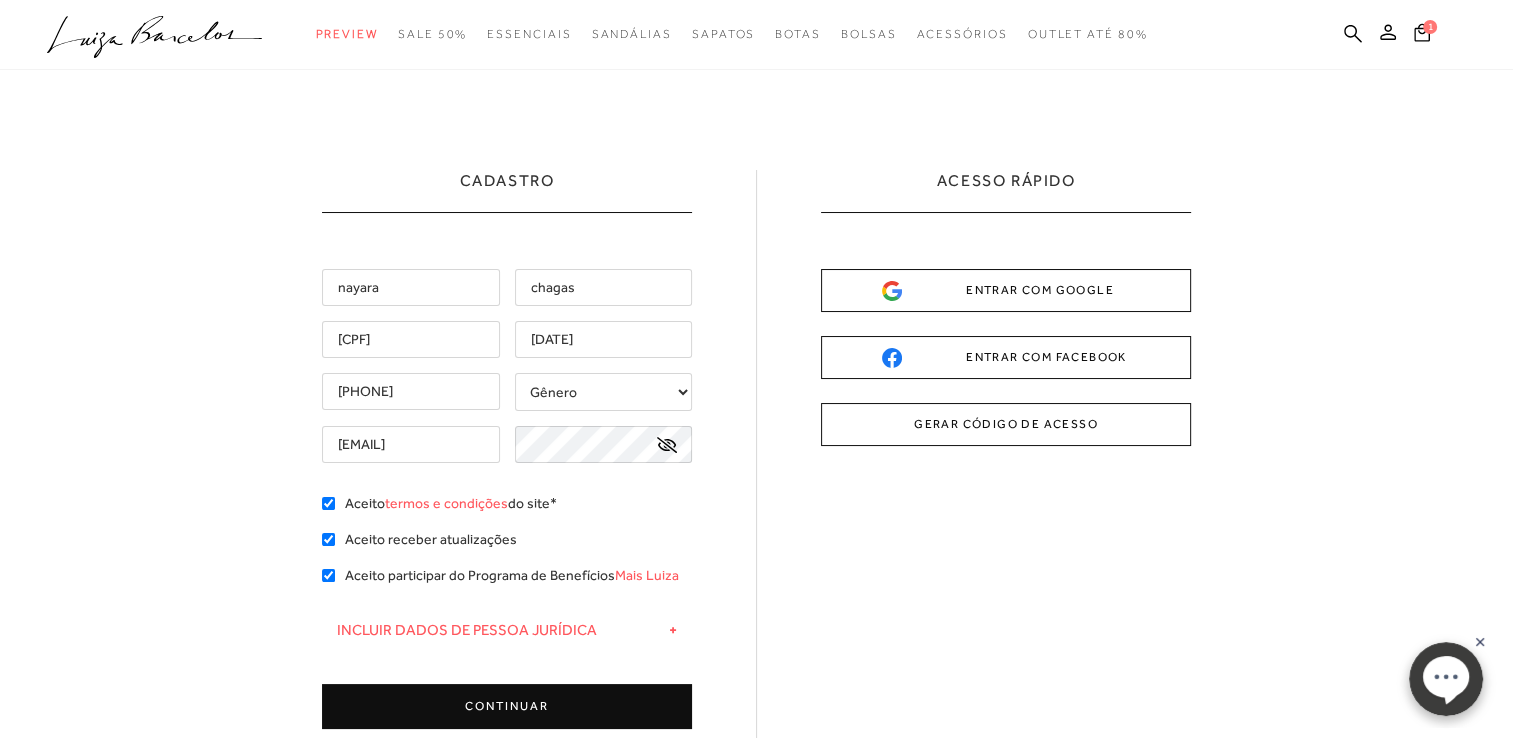 click on "CONTINUAR" at bounding box center (507, 706) 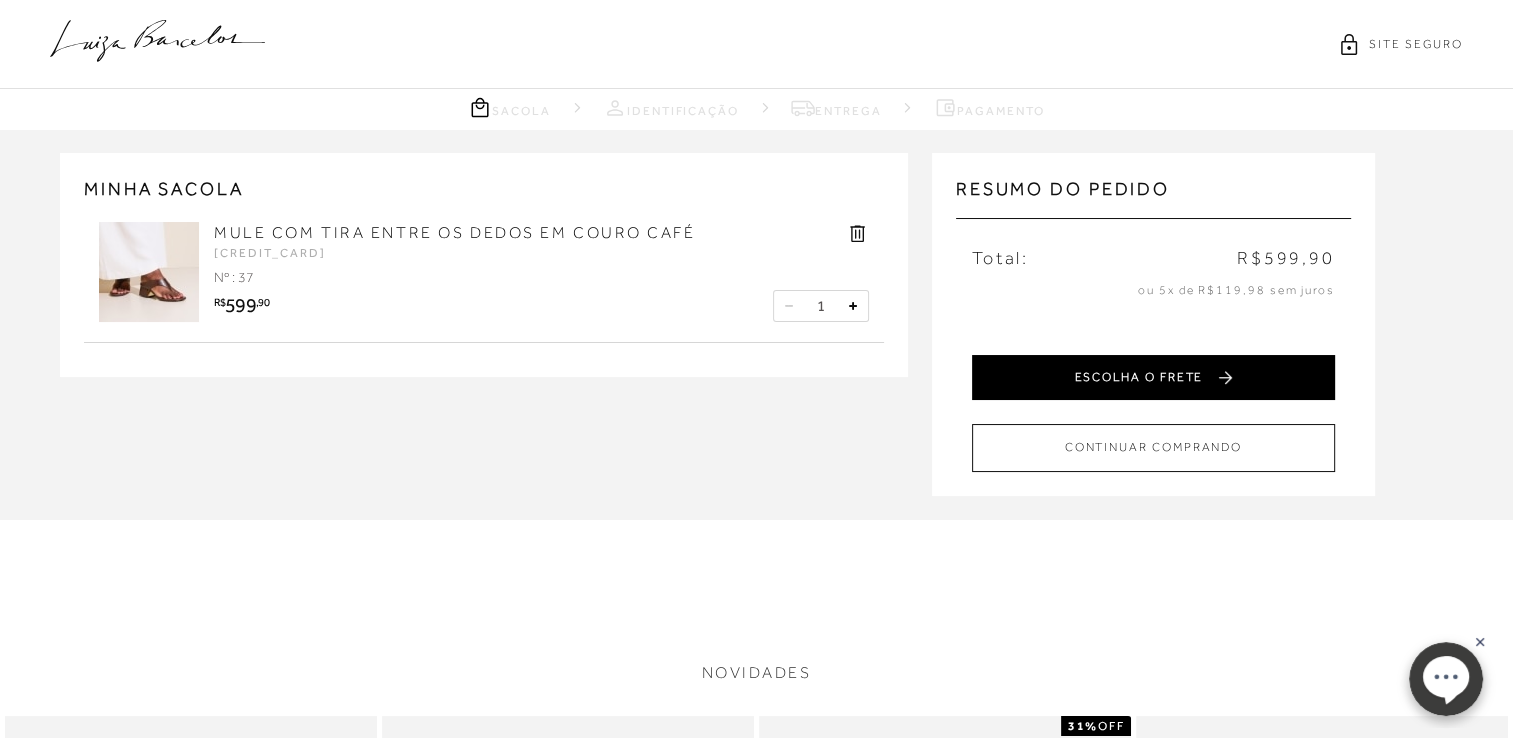 click on "ESCOLHA O FRETE" at bounding box center [1153, 377] 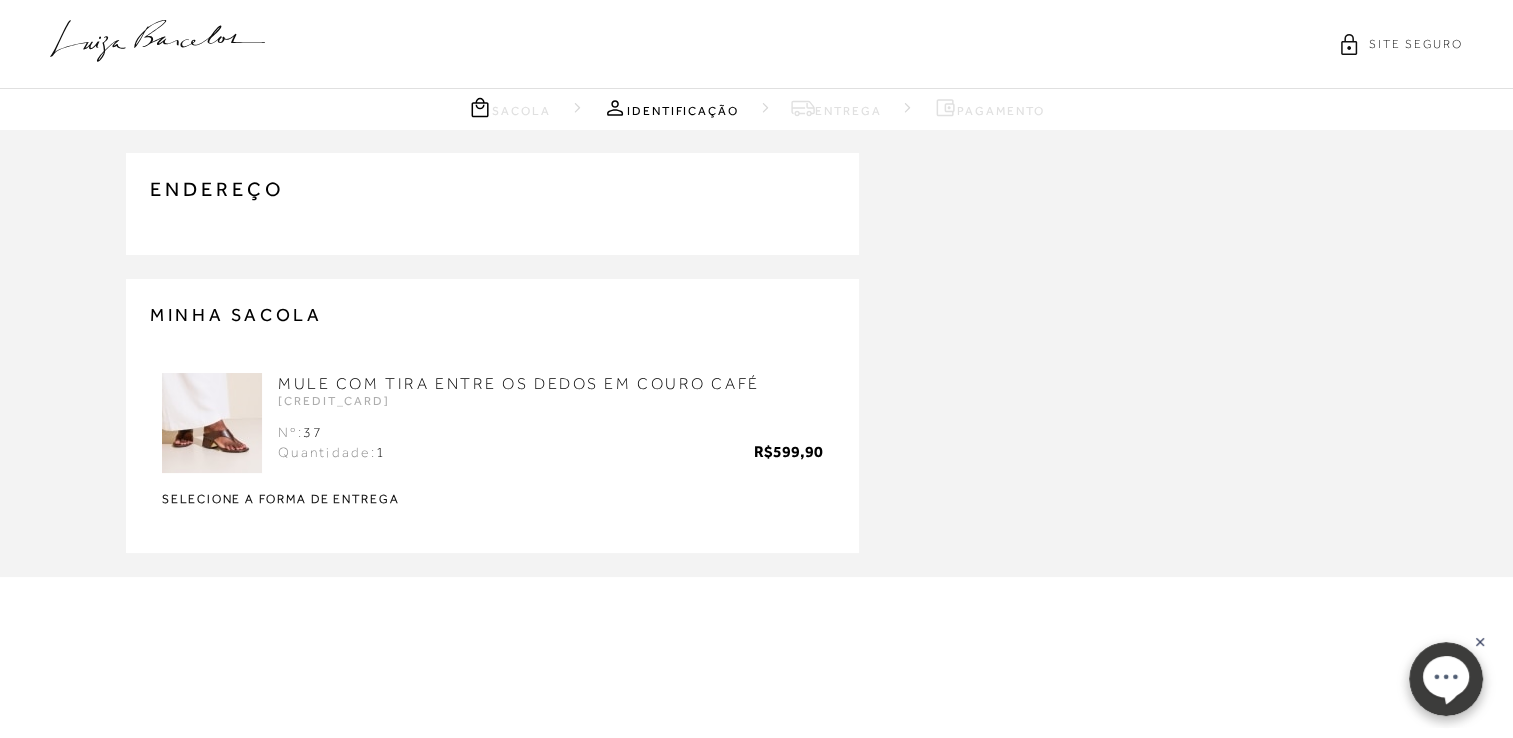 type on "(81) 97500-1721" 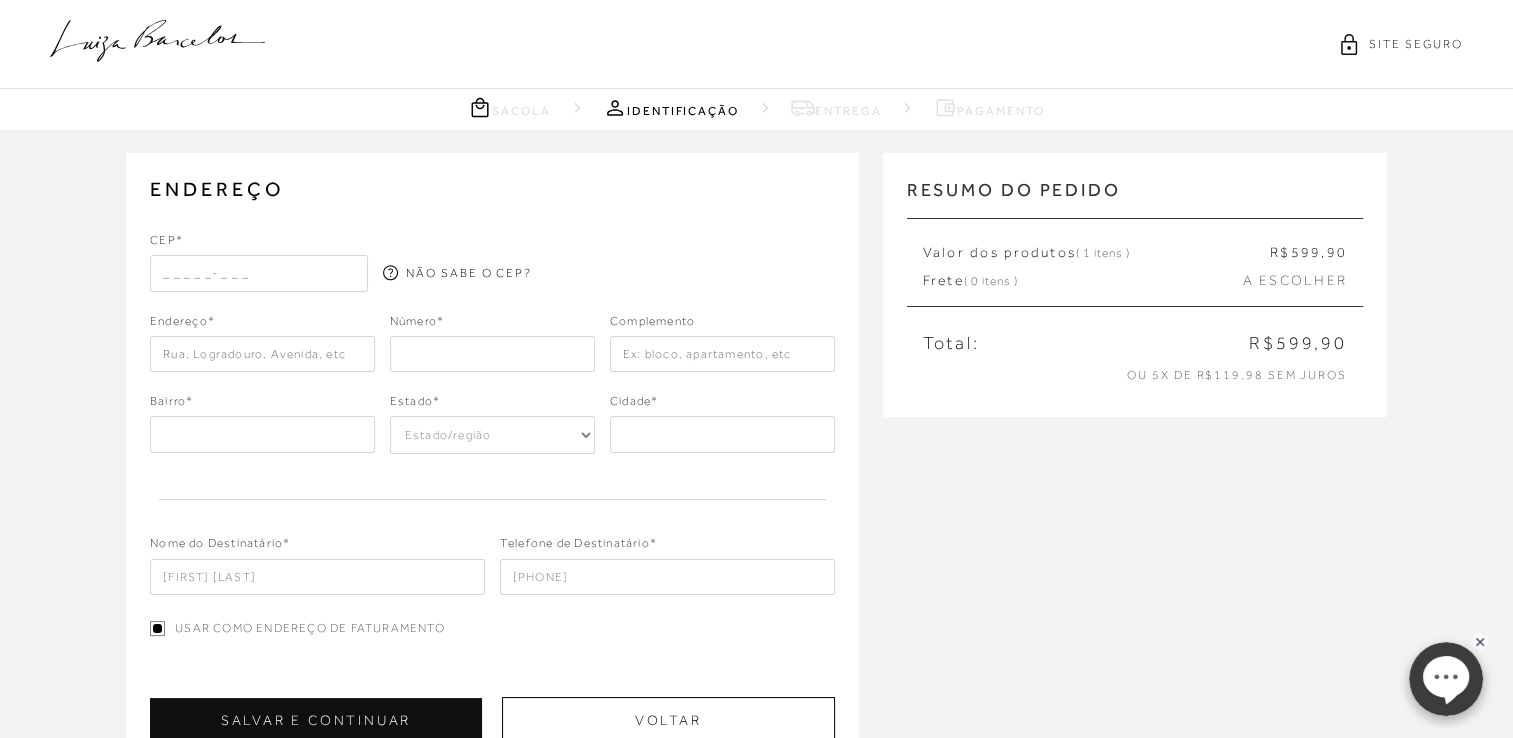 click at bounding box center (259, 273) 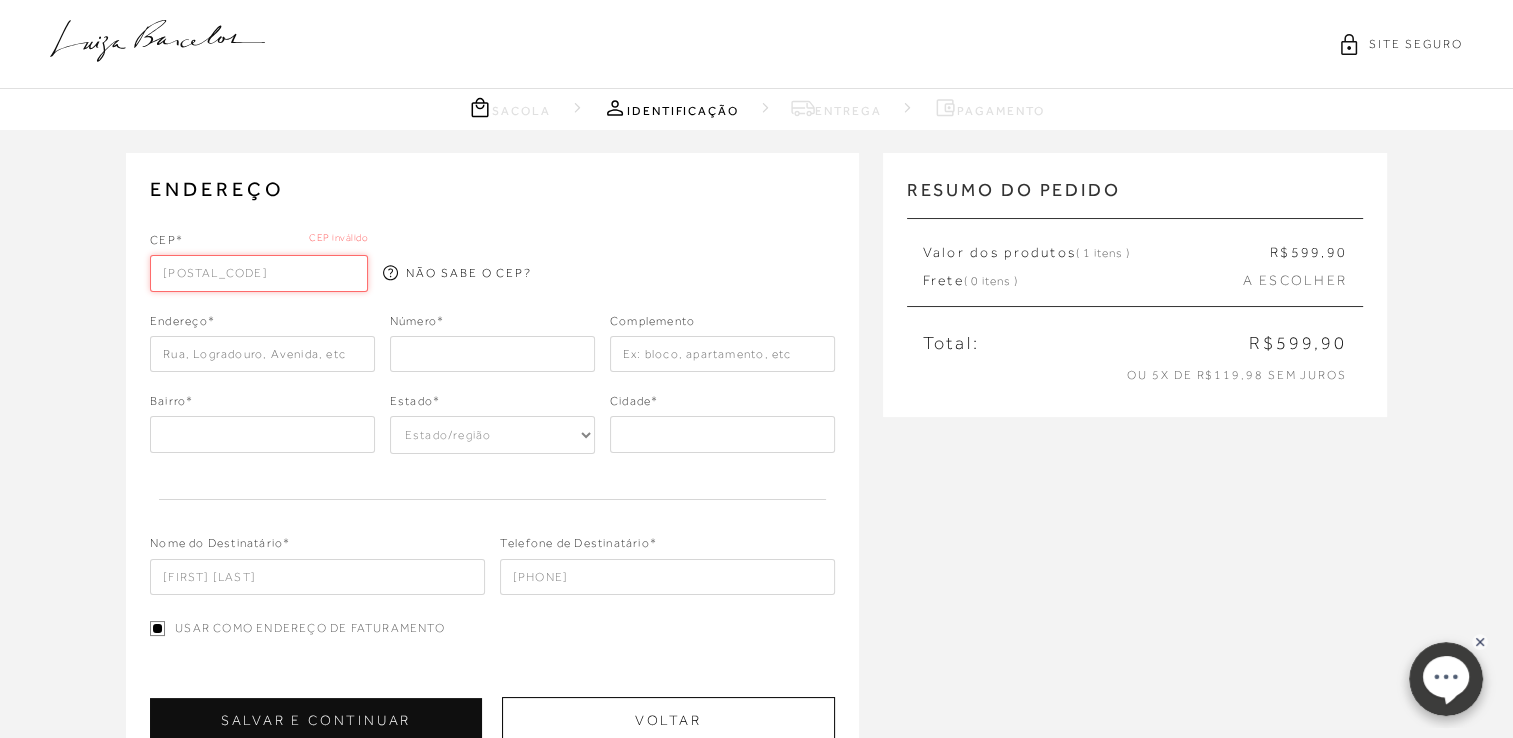 type on "54789-765" 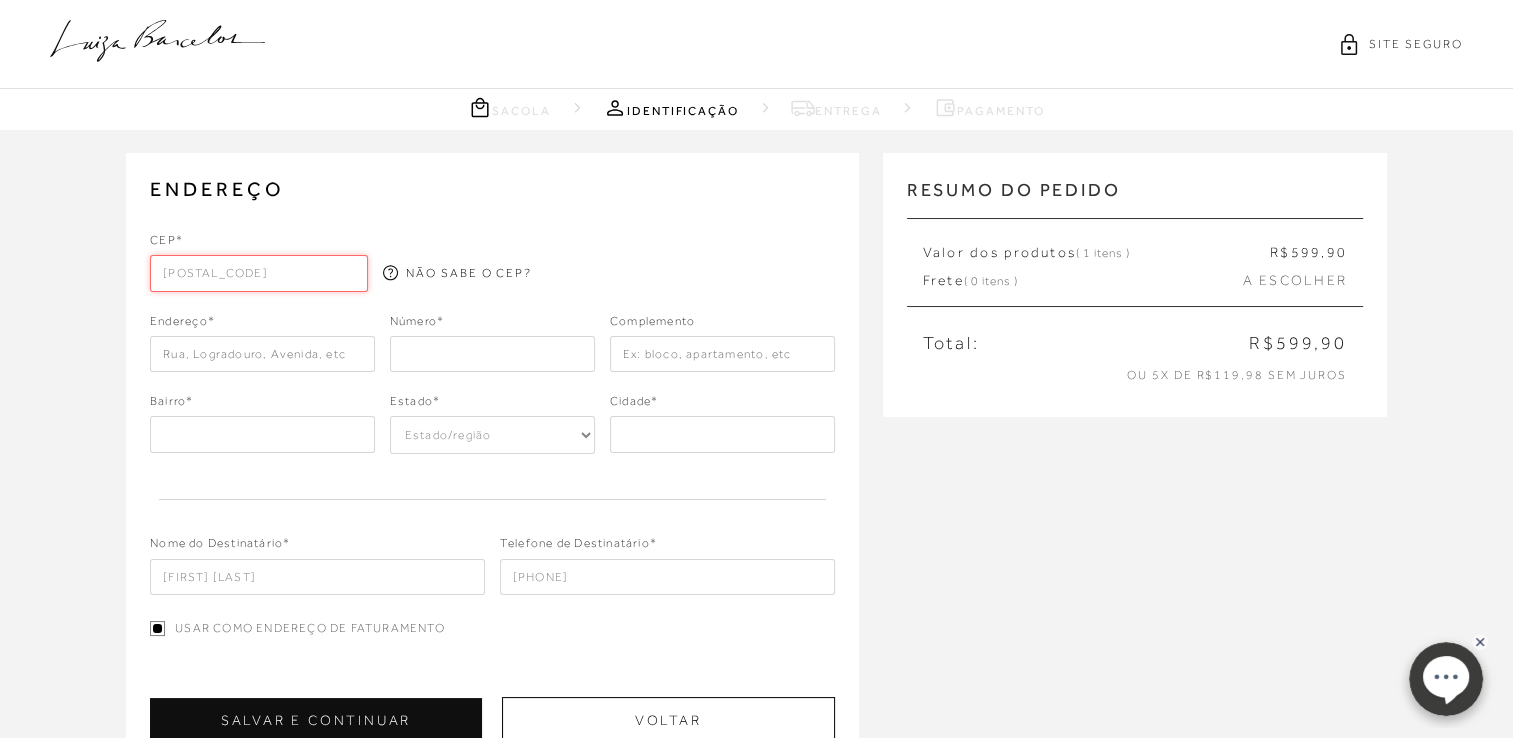 type on "Estrada de Aldeia" 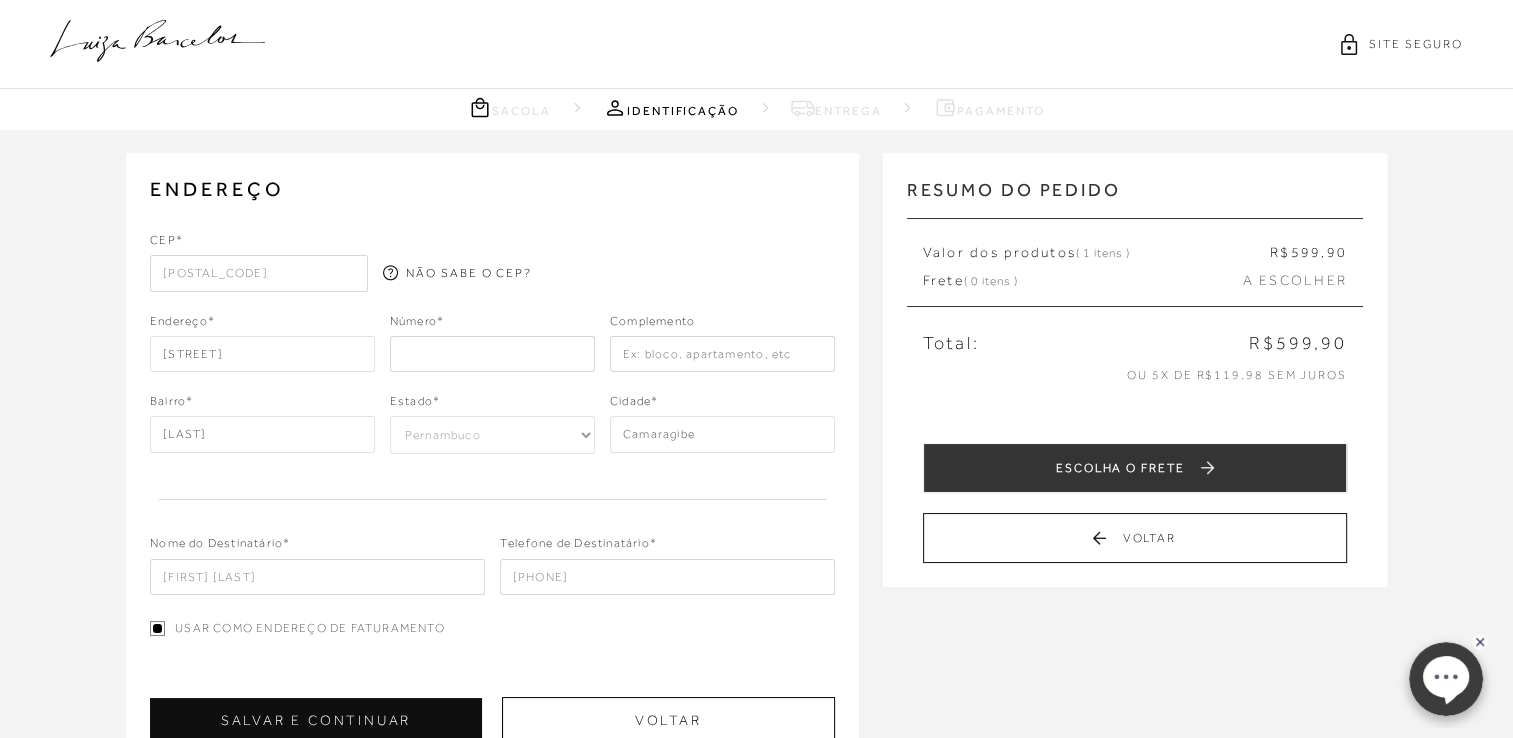 type on "54789-765" 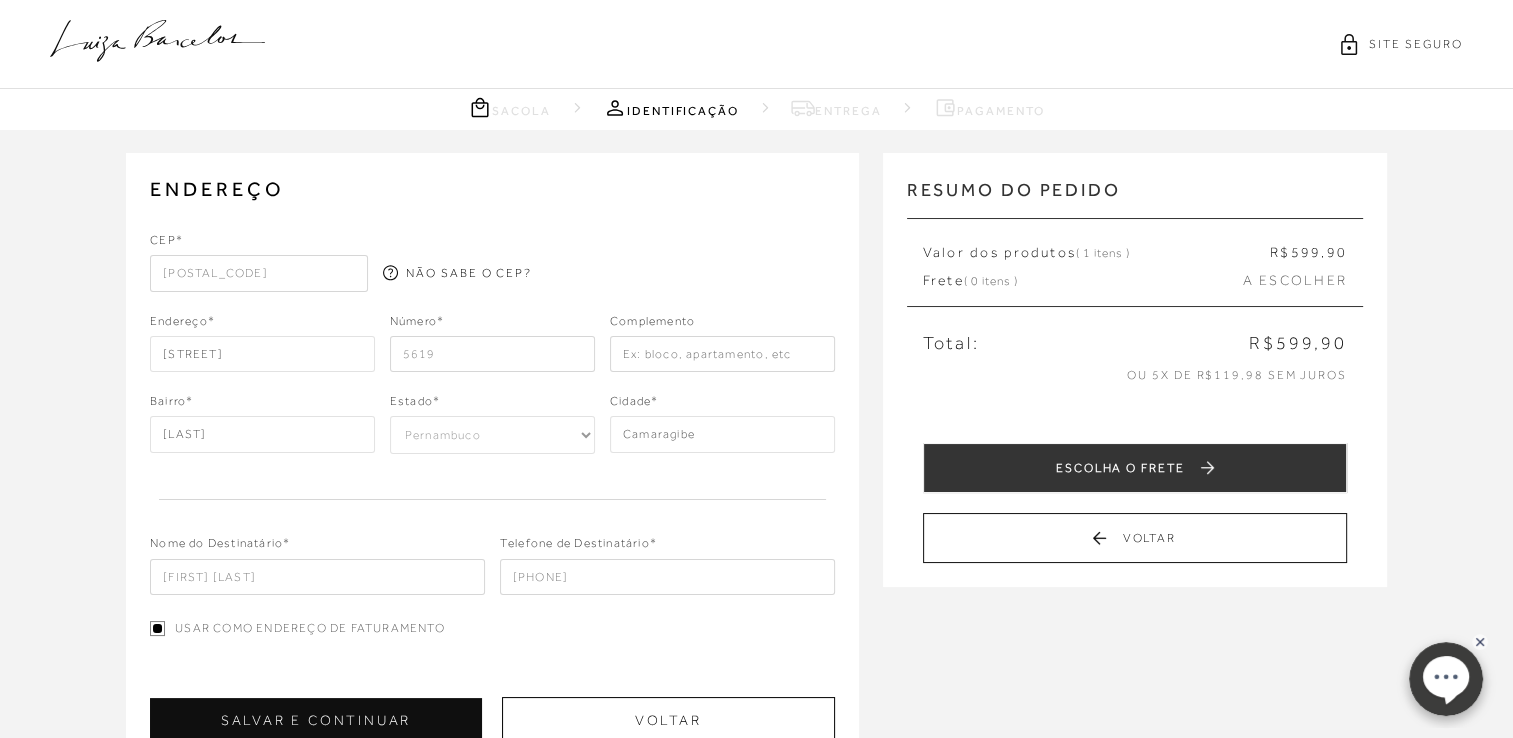 type on "5619" 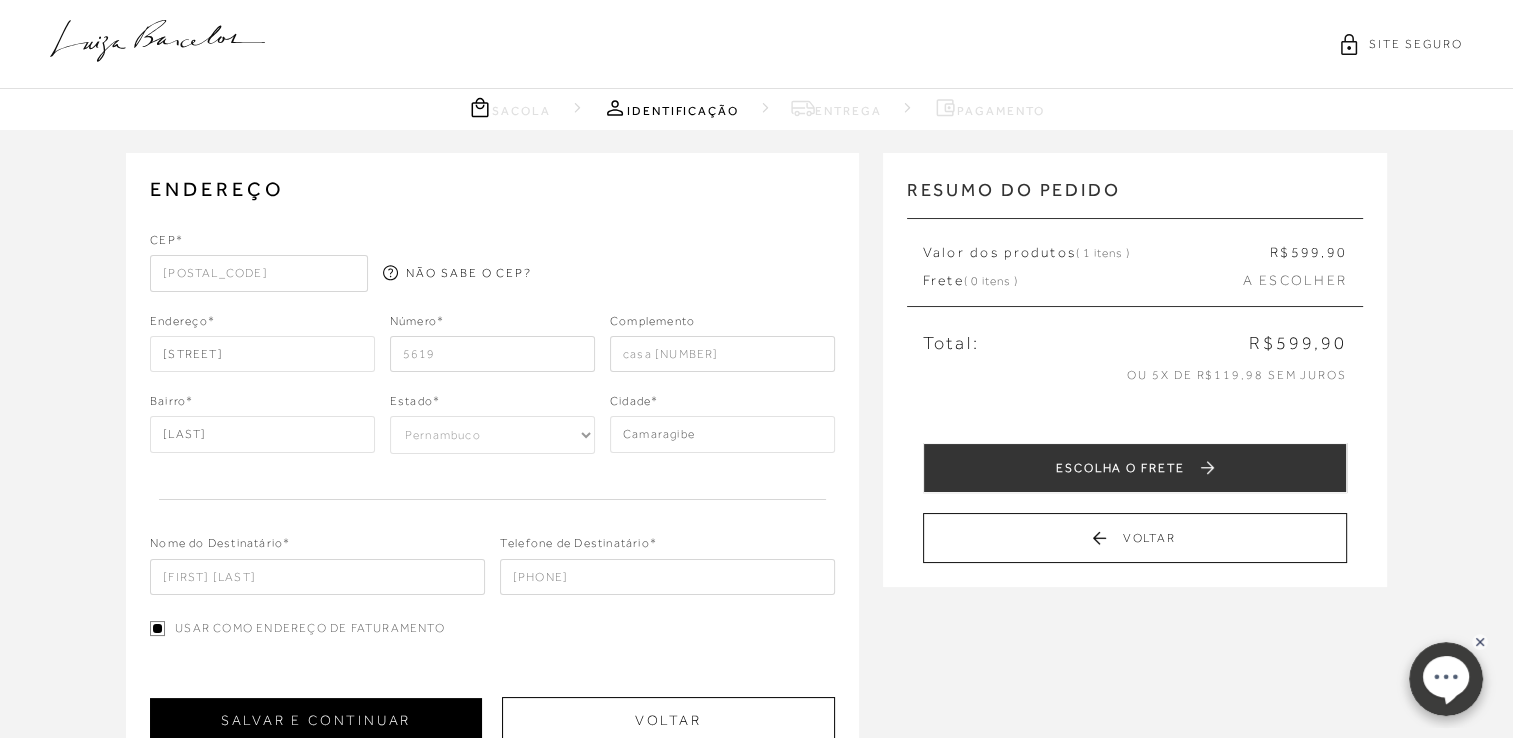 type on "casa 34" 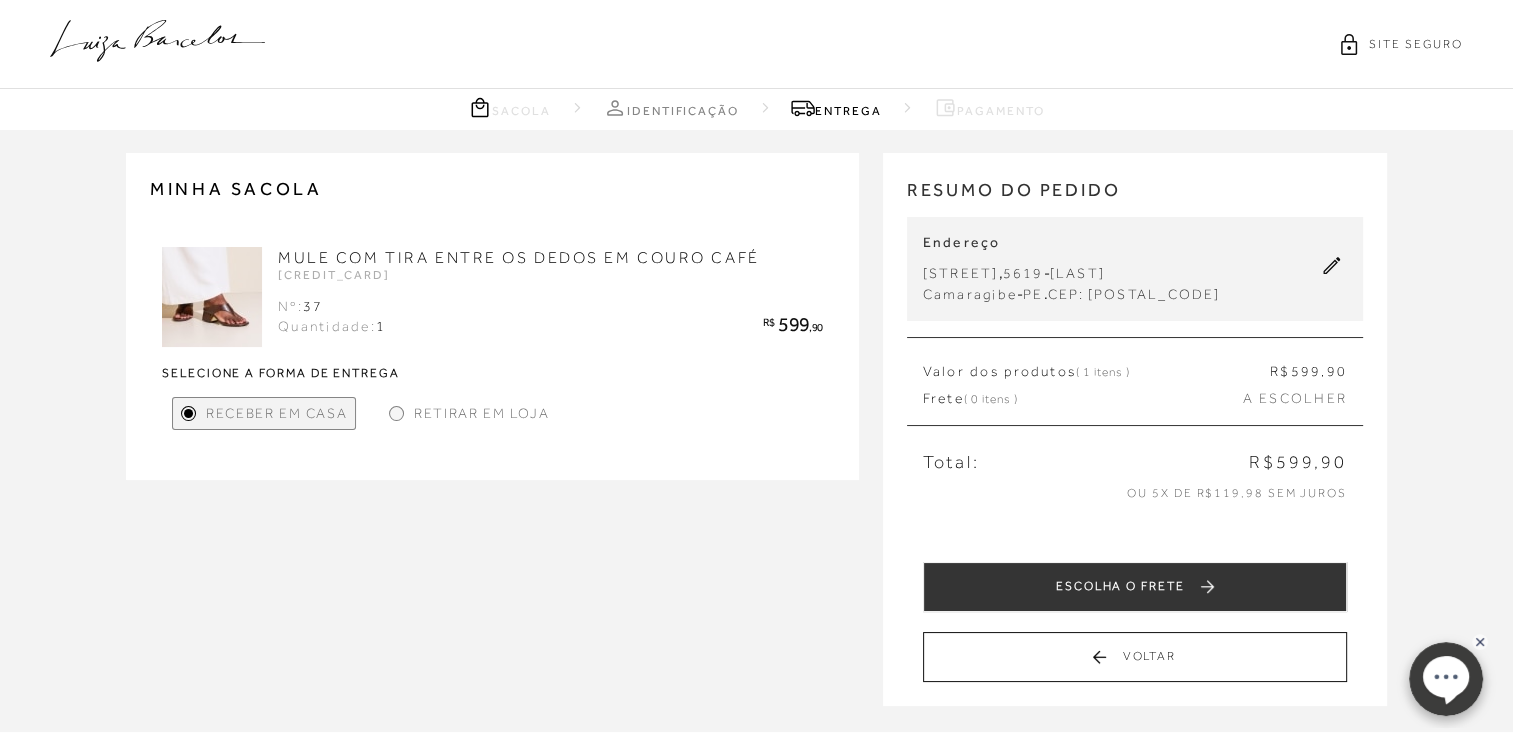 click at bounding box center [396, 413] 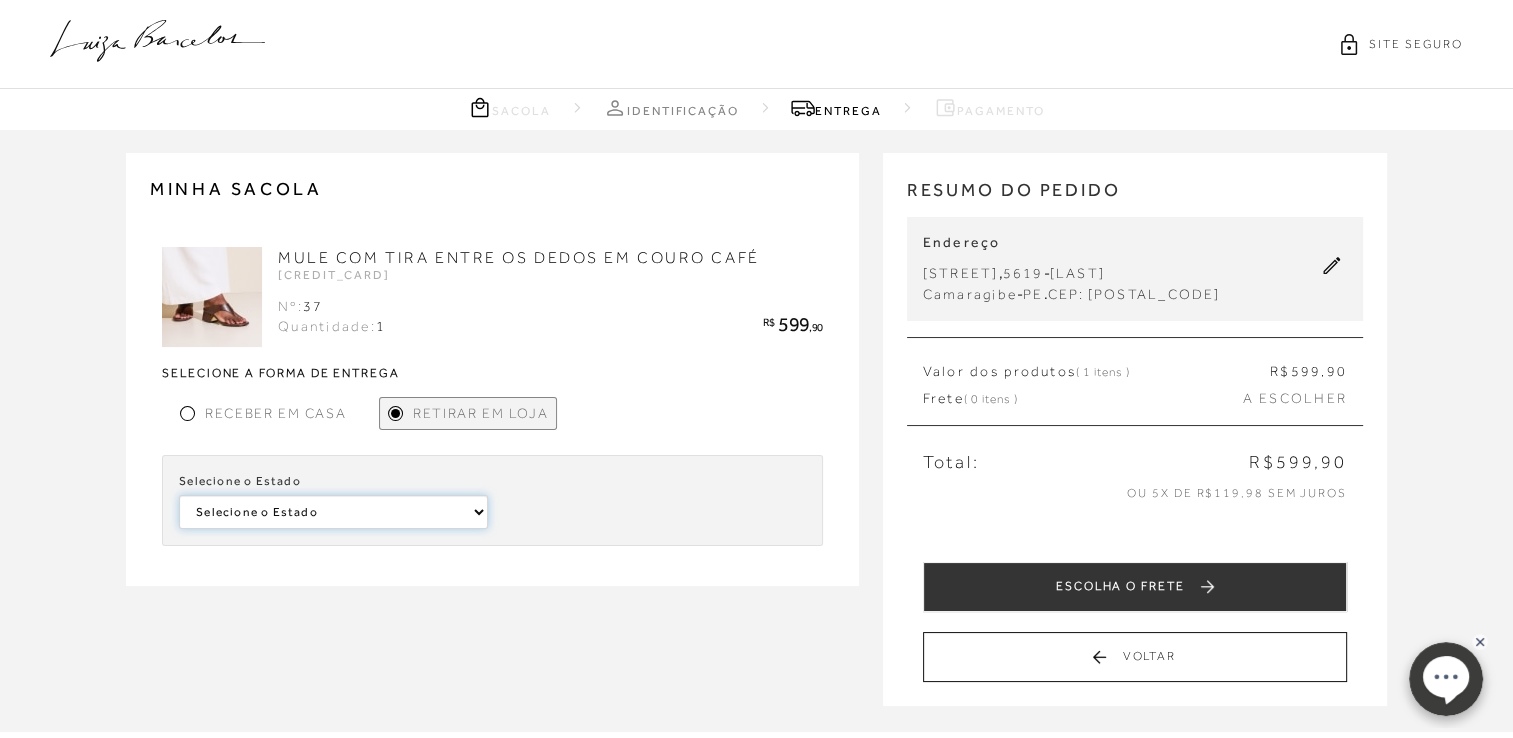 click on "Selecione o Estado Minas Gerais São Paulo Santa Catarina Distrito Federal Rio Grande do Sul Rio de Janeiro Paraná Maranhão Bahia Mato Grosso Rio Grande do Norte Pará Ceará Pernambuco" at bounding box center (333, 512) 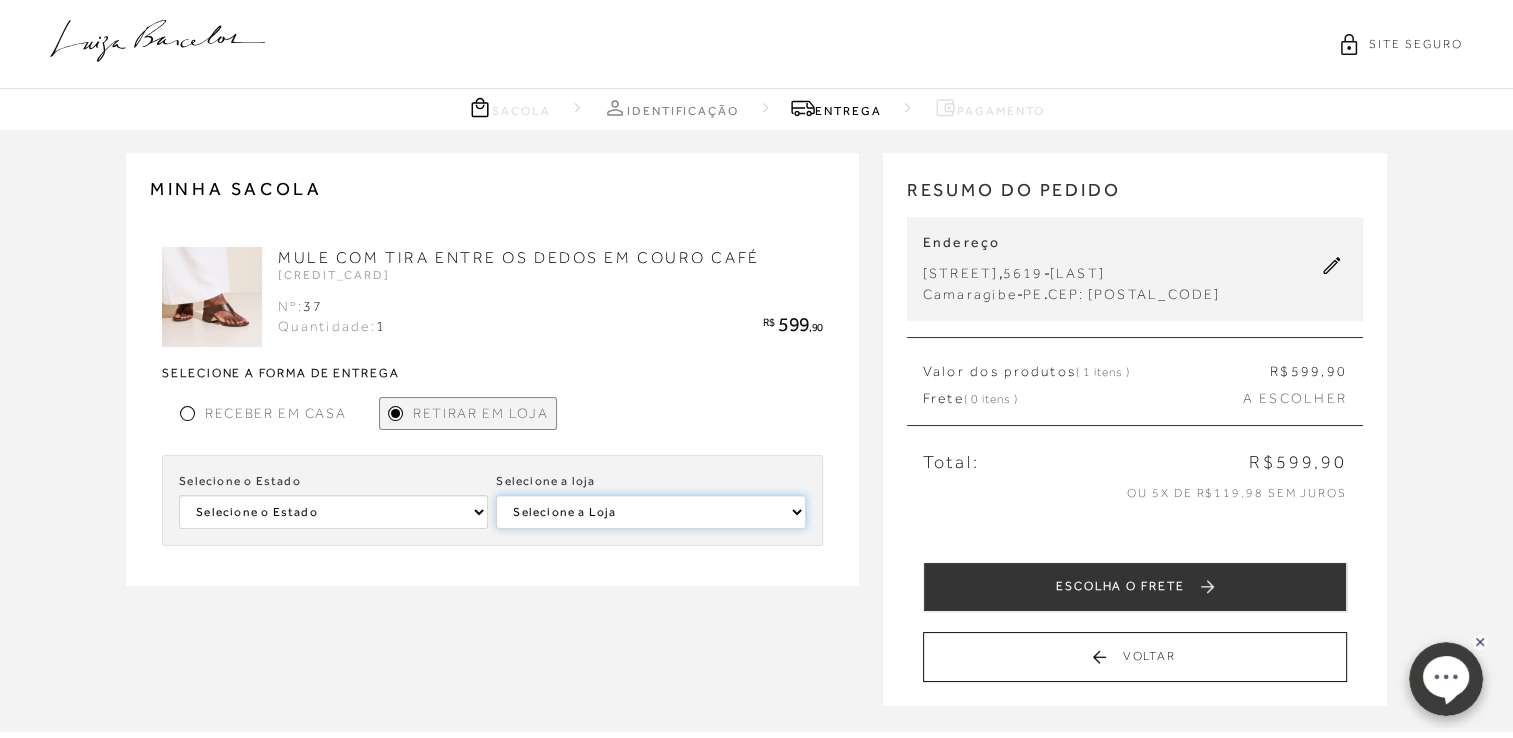 click on "Selecione a Loja LUIZA BARCELOS RECIFE" at bounding box center [650, 512] 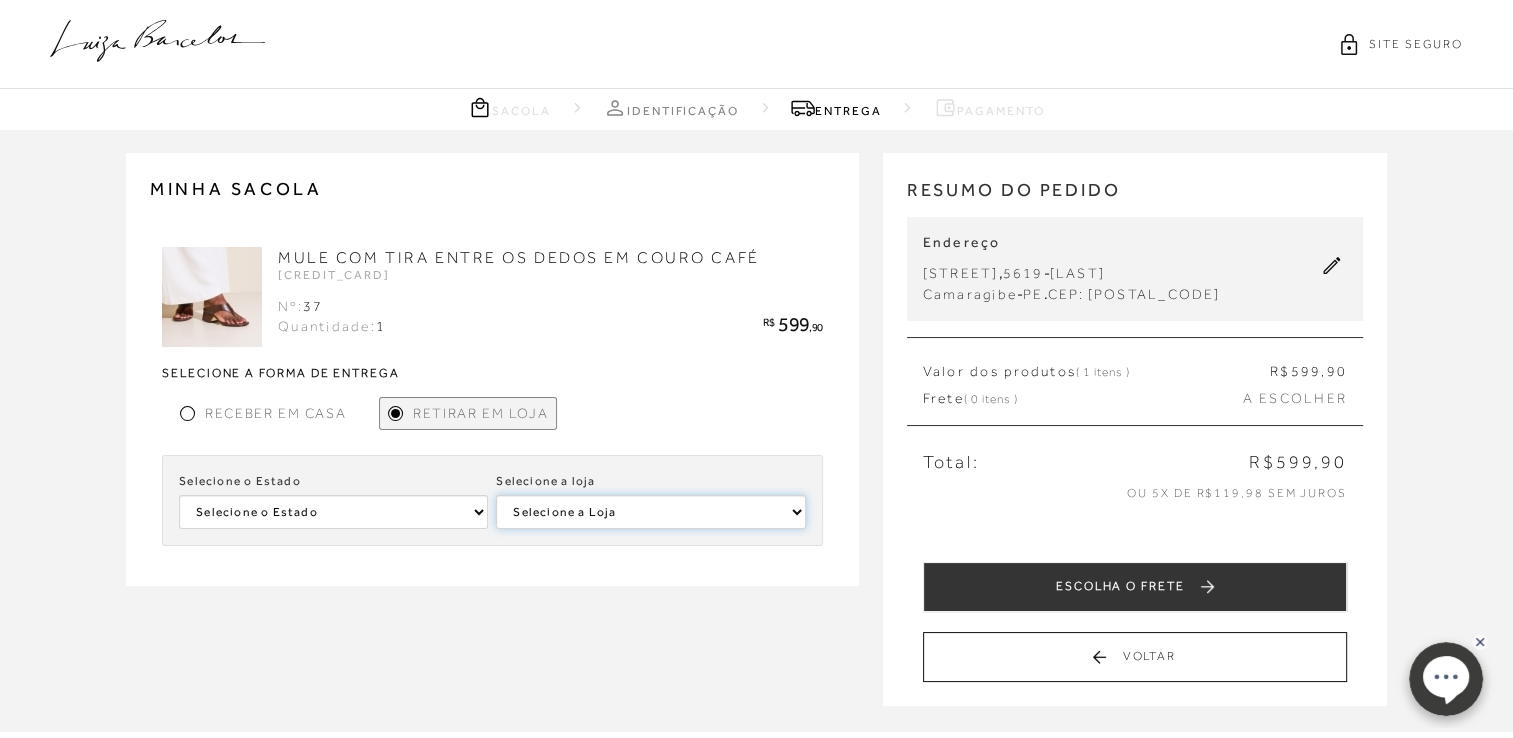 select 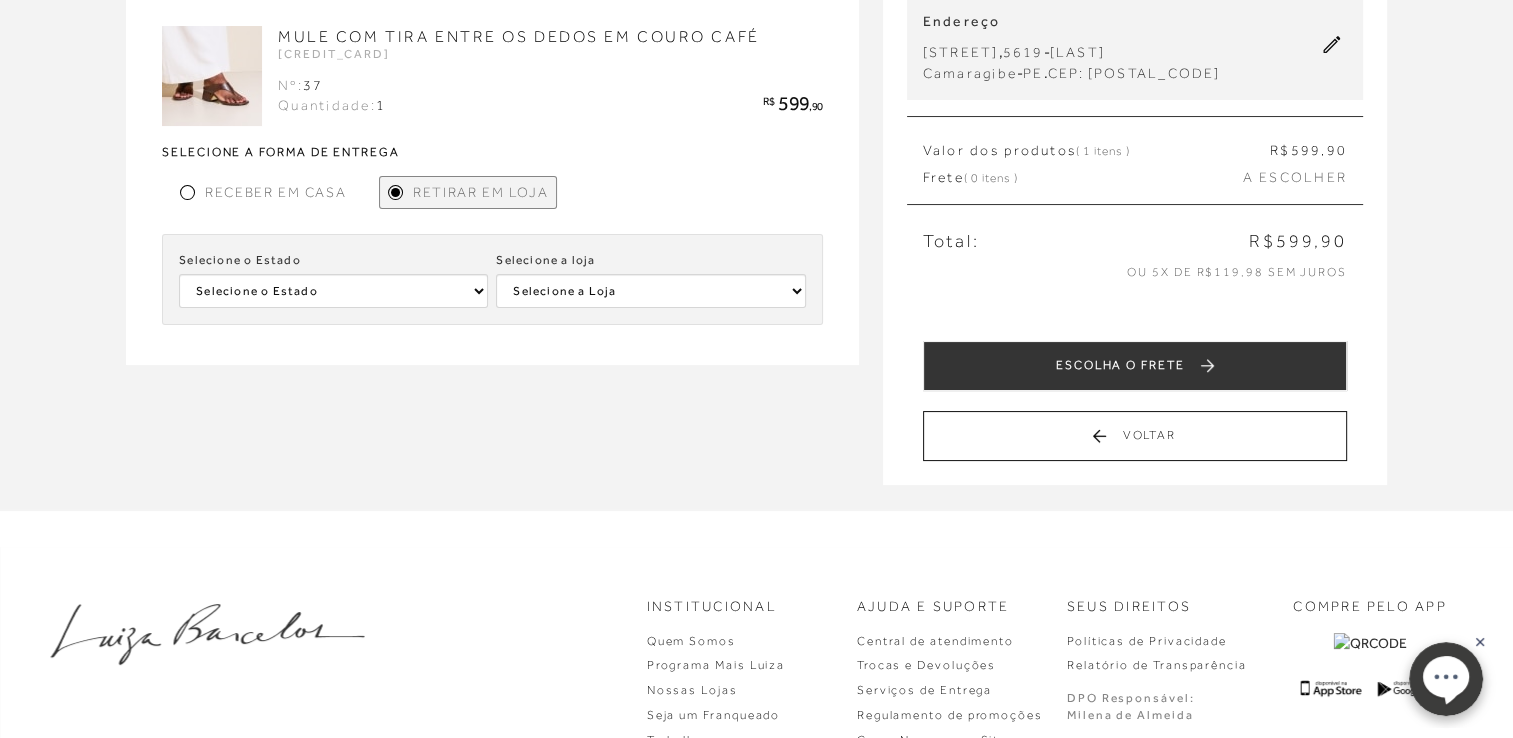 scroll, scrollTop: 240, scrollLeft: 0, axis: vertical 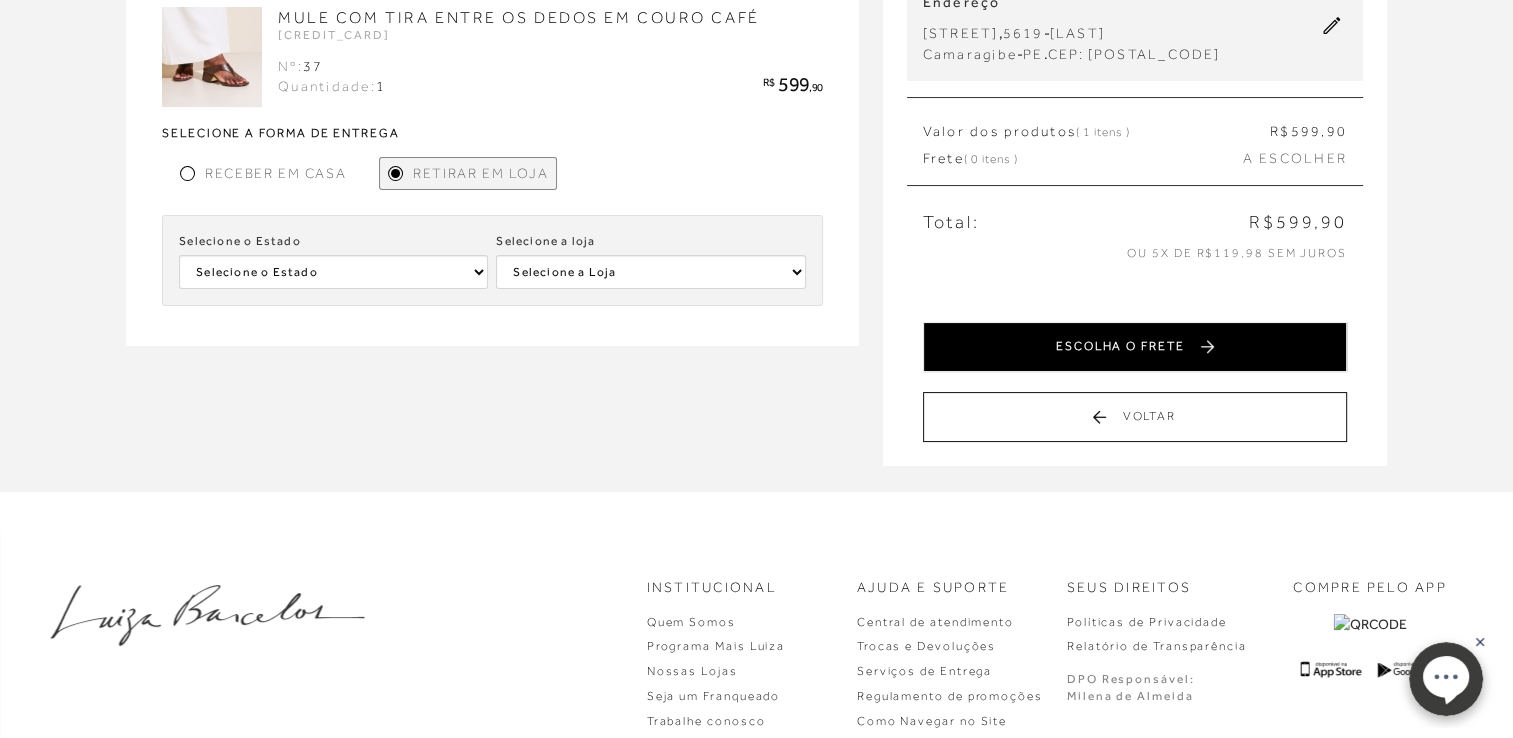 click on "ESCOLHA O FRETE" at bounding box center (1135, 347) 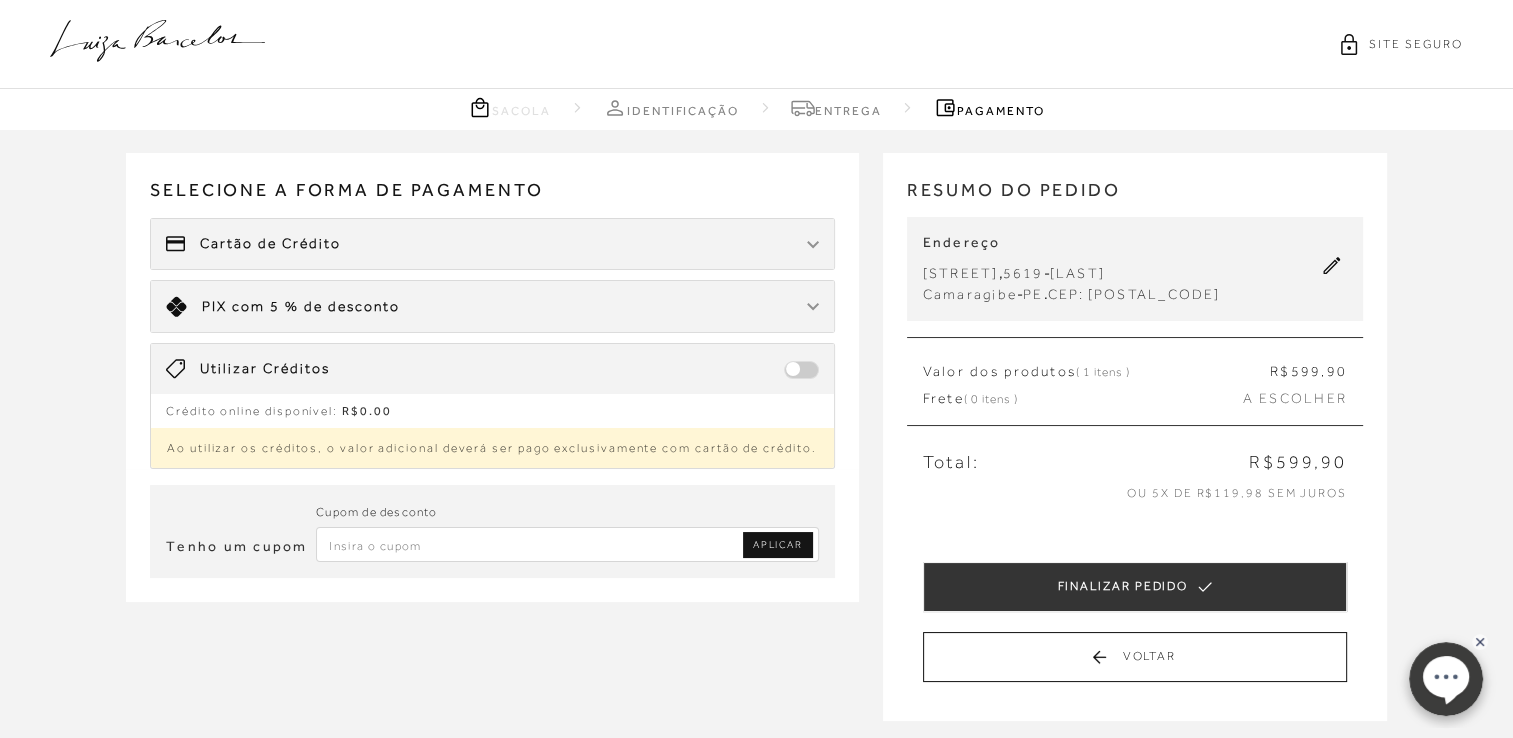click on "Cartão de Crédito" at bounding box center (492, 244) 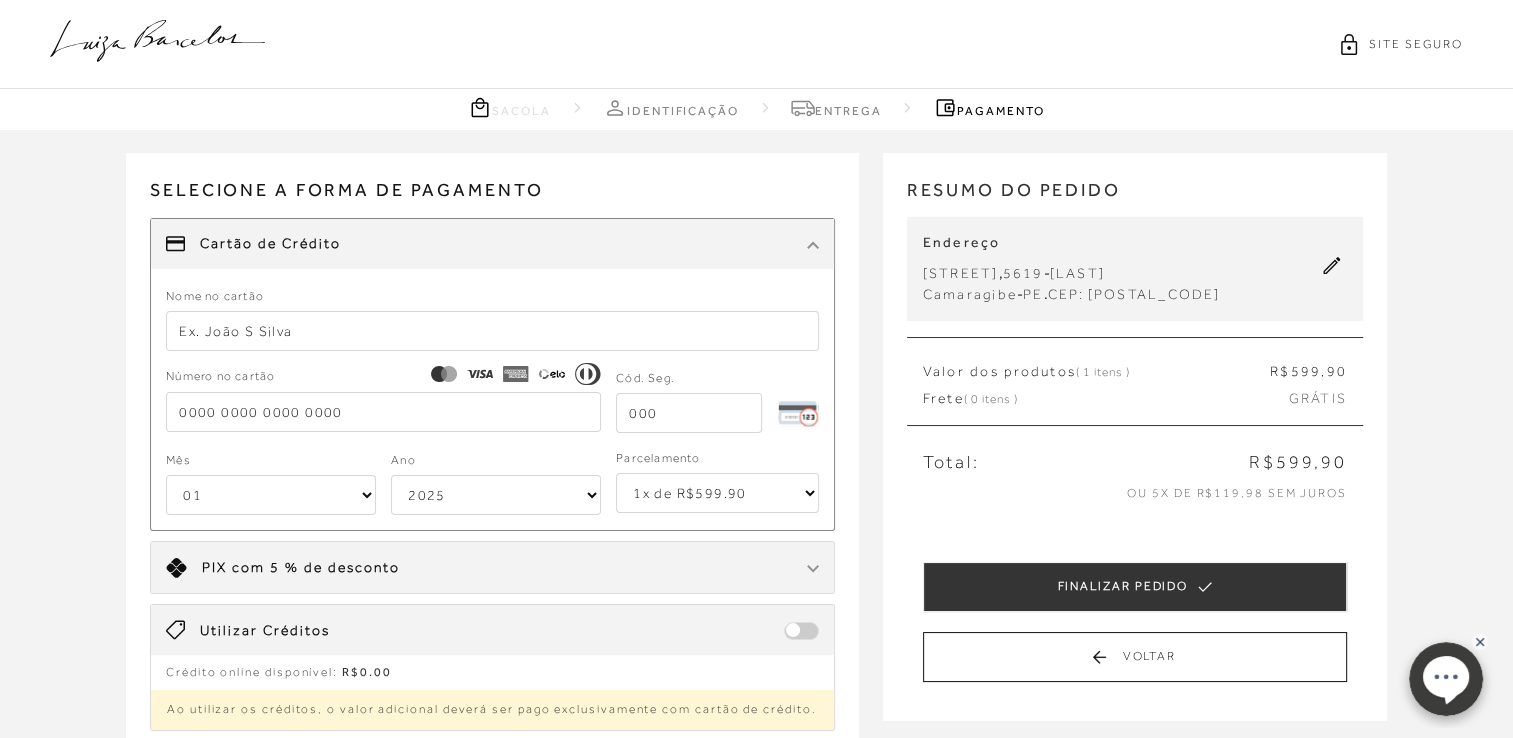 click at bounding box center (492, 331) 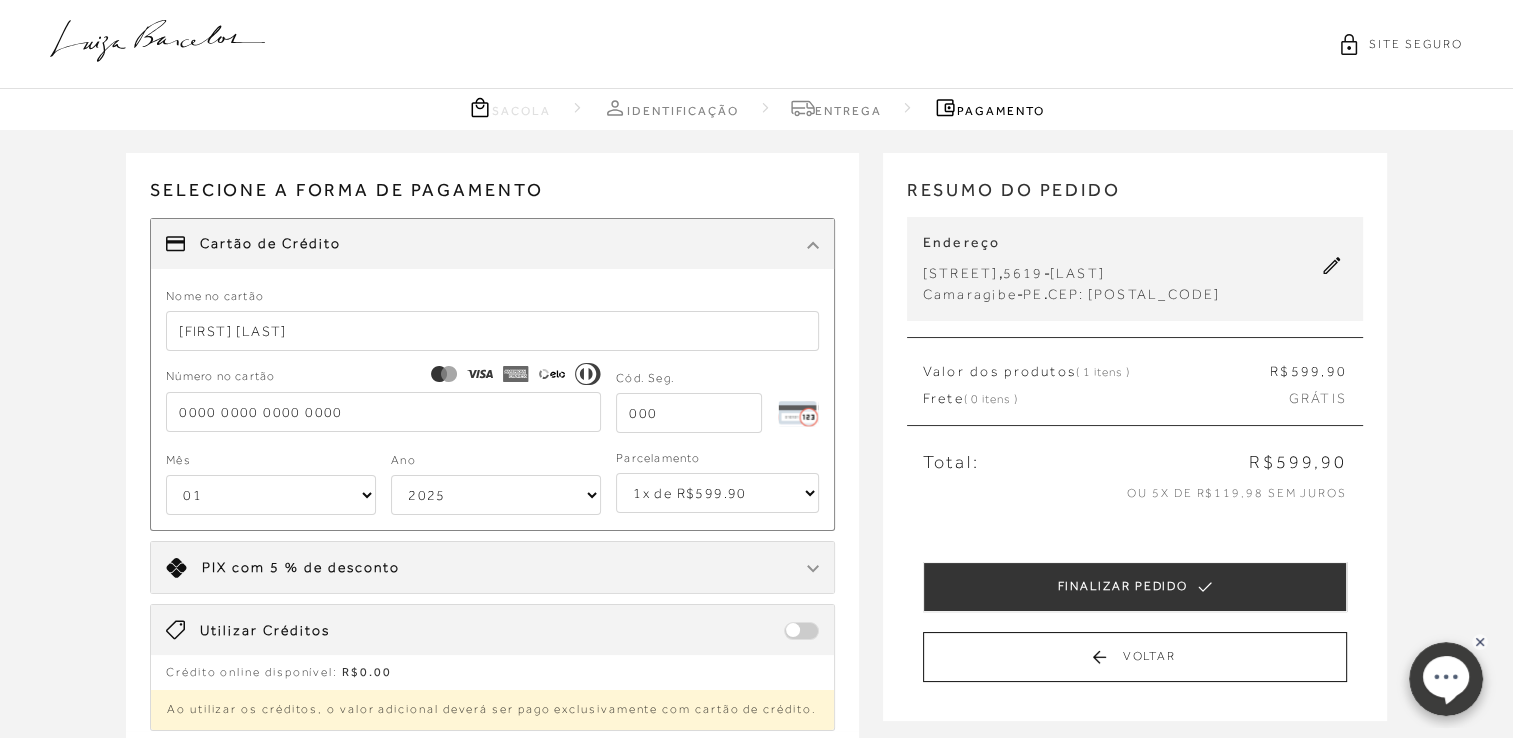 type on "nayara c s chagas" 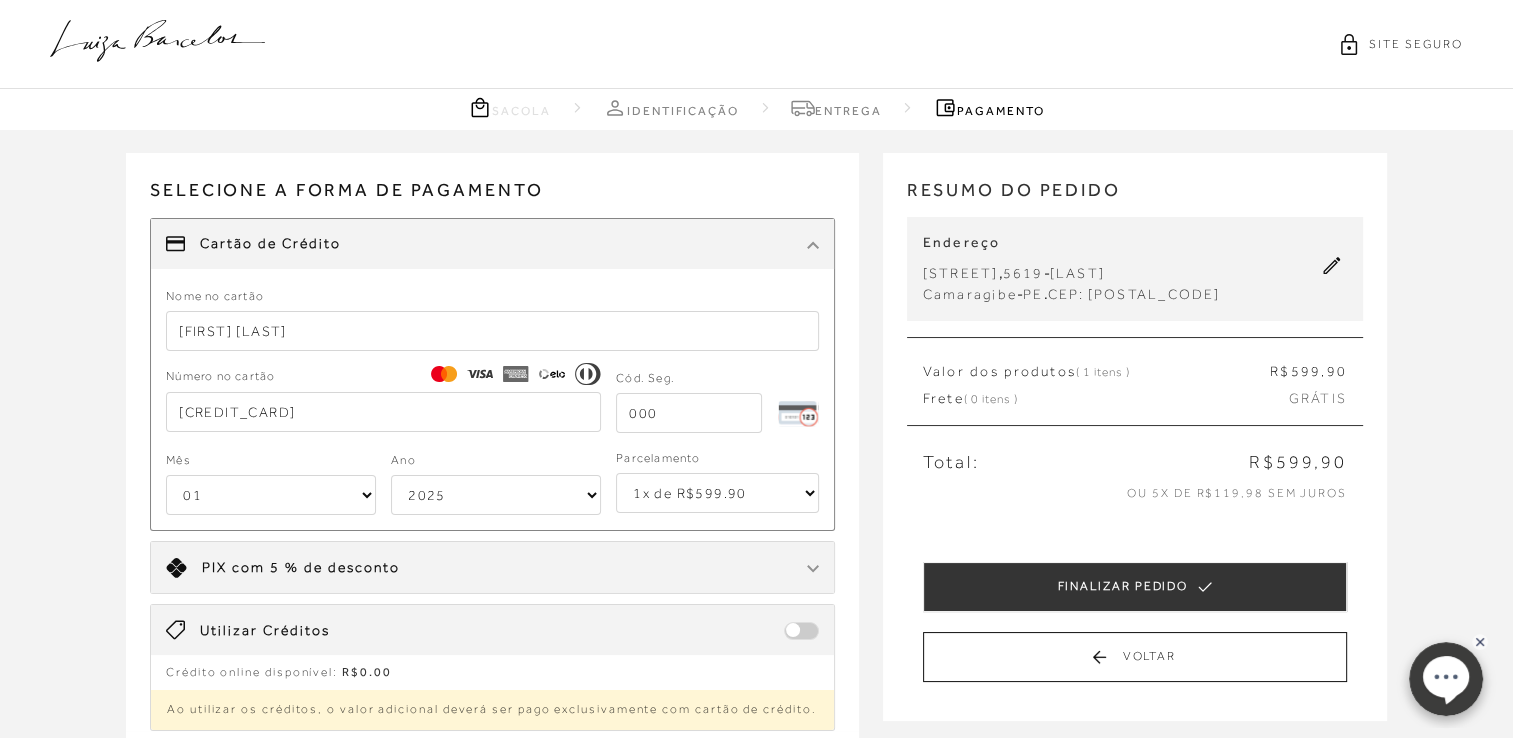 type on "5547 6244 0425 6964" 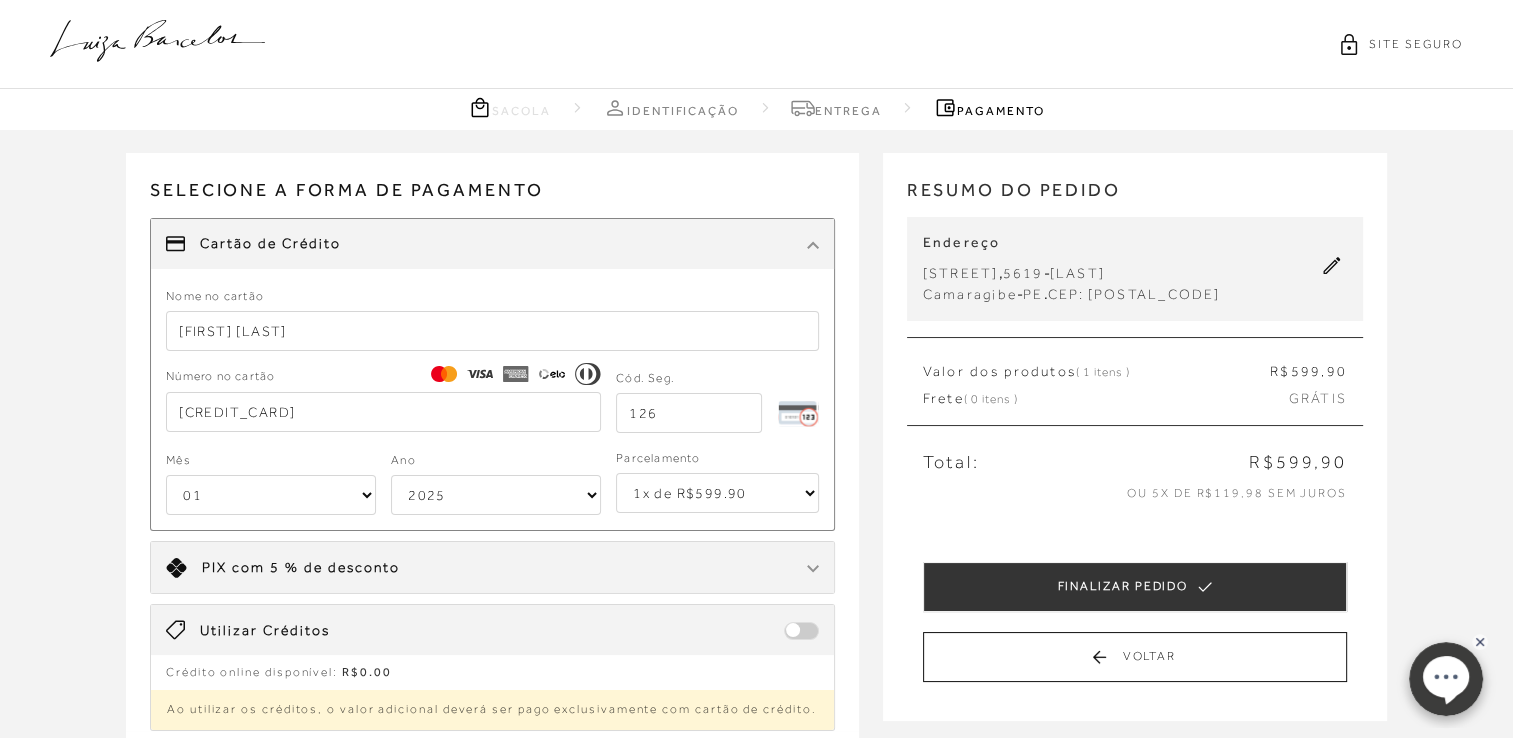 type on "126" 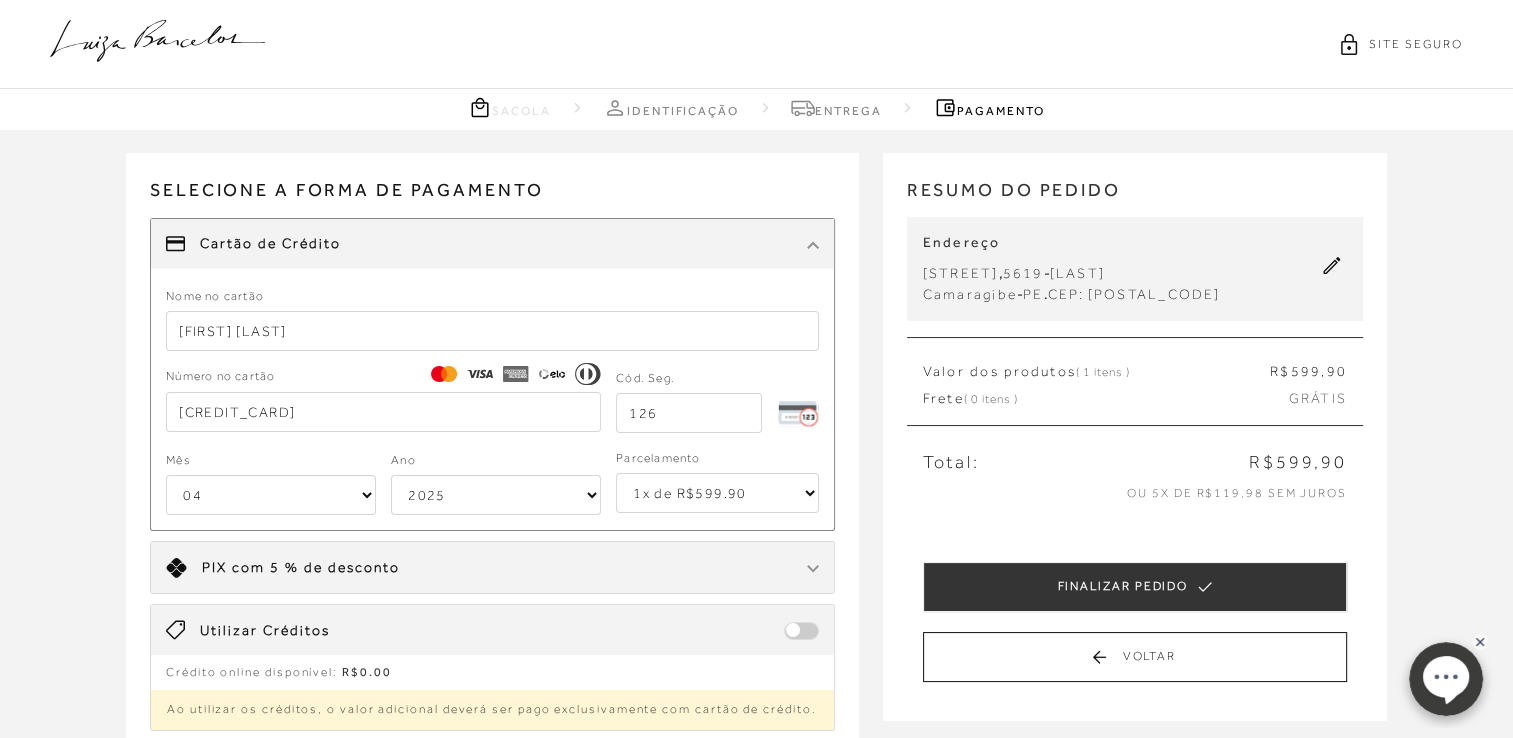 click on "01 02 03 04 05 06 07 08 09 10 11 12" at bounding box center [271, 495] 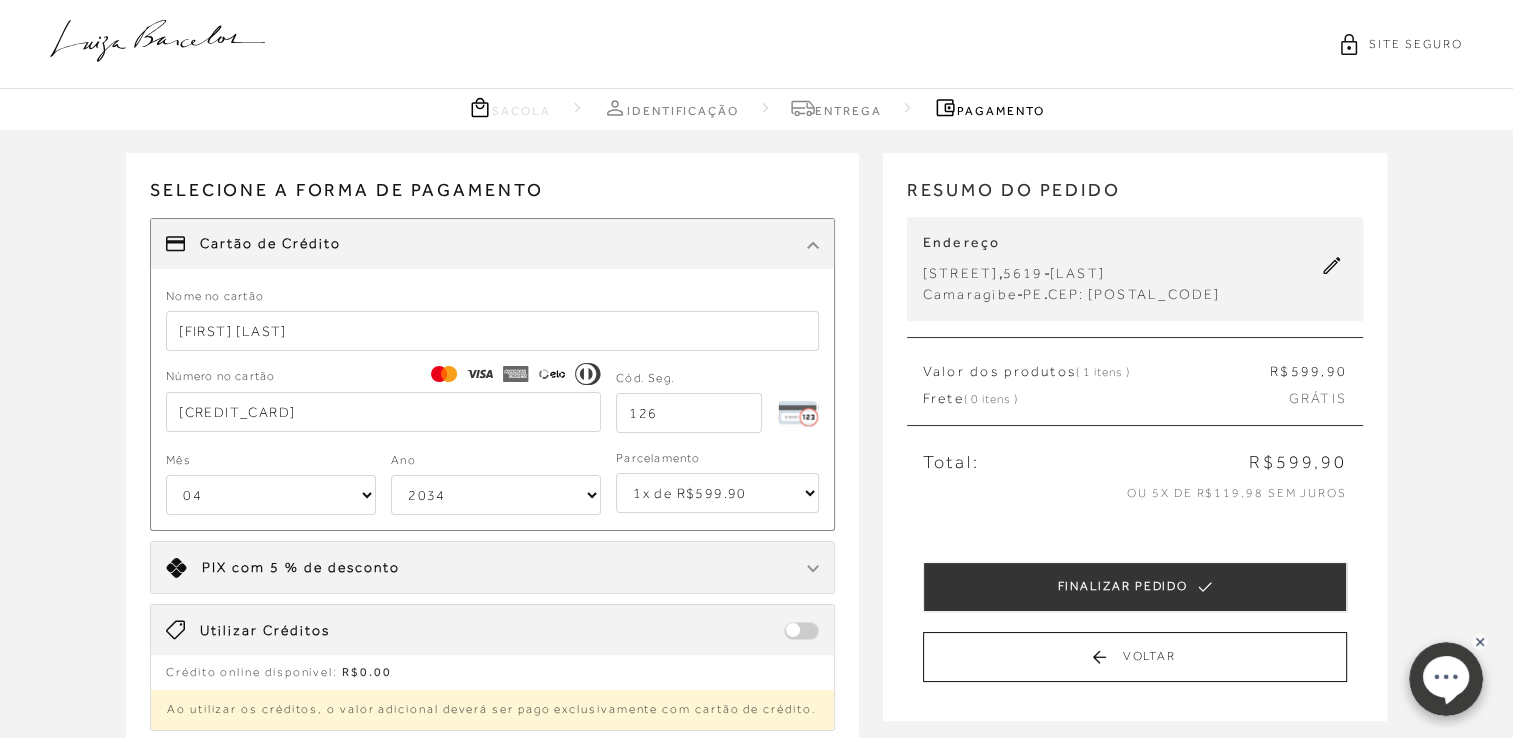 click on "2025 2026 2027 2028 2029 2030 2031 2032 2033 2034 2035 2036 2037 2038 2039 2040 2041 2042 2043 2044" at bounding box center (496, 495) 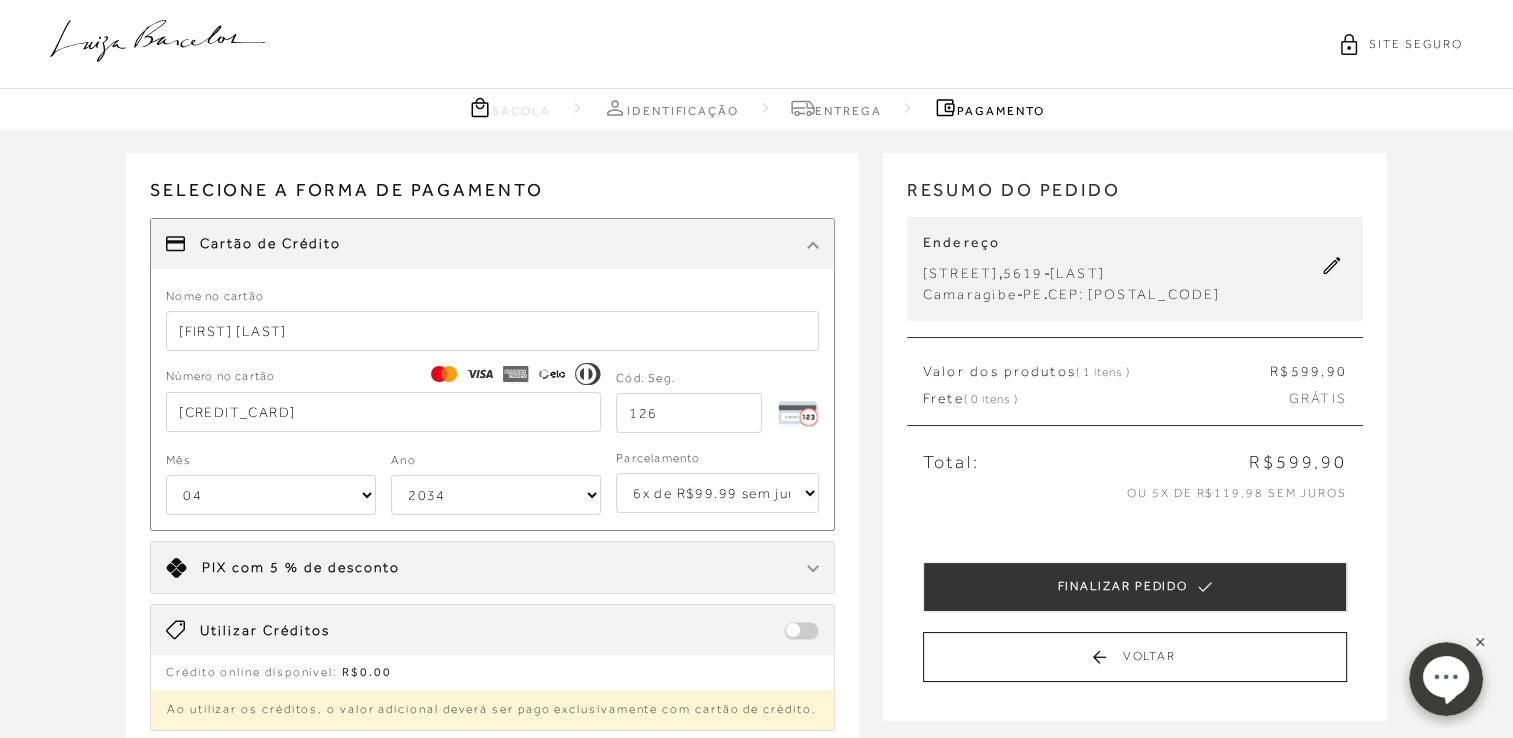 click on "1x de R$599.90 2x de R$299.95 sem juros 3x de R$199.97 sem juros 4x de R$149.98 sem juros 5x de R$119.98 sem juros 6x de R$99.99 sem juros" at bounding box center (717, 493) 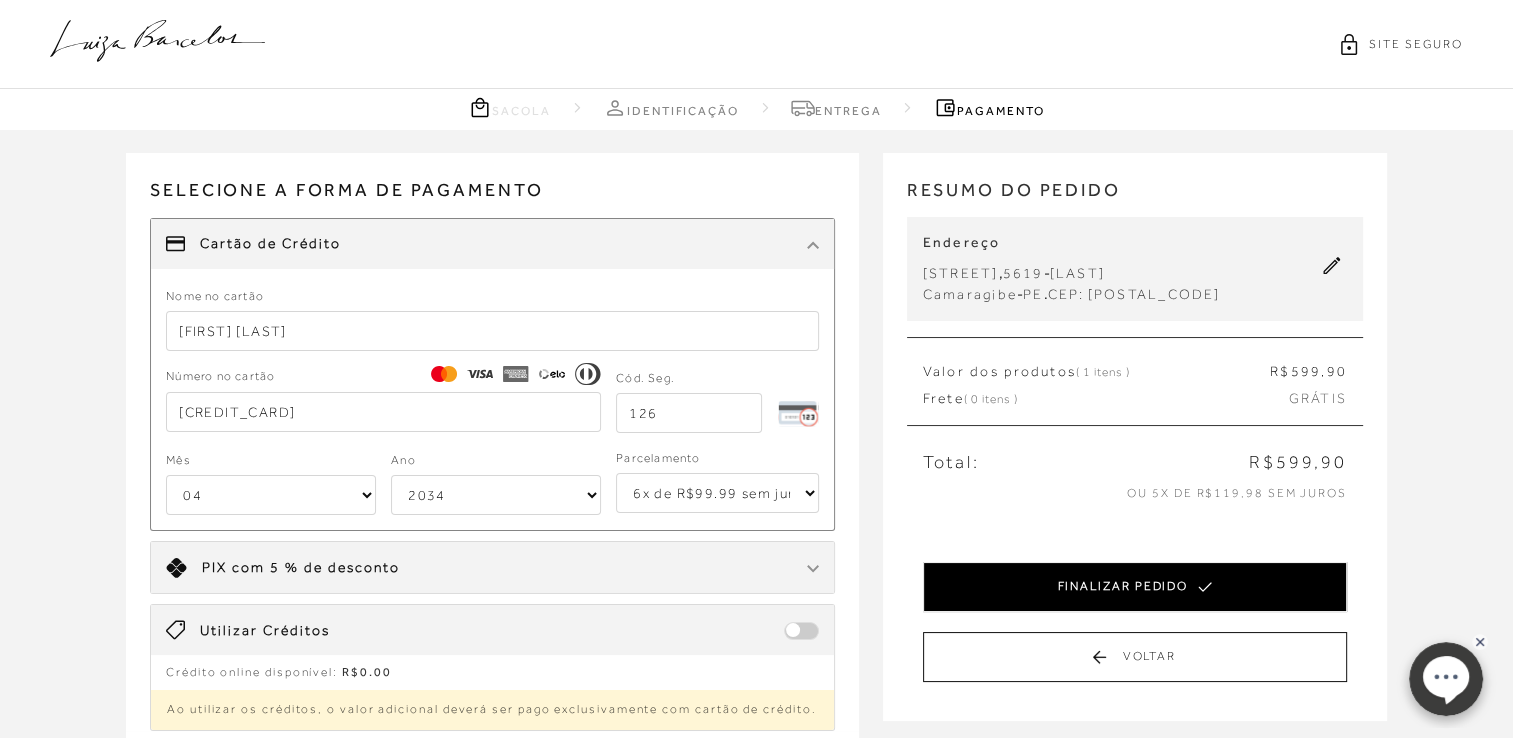 click on "FINALIZAR PEDIDO" at bounding box center [1135, 587] 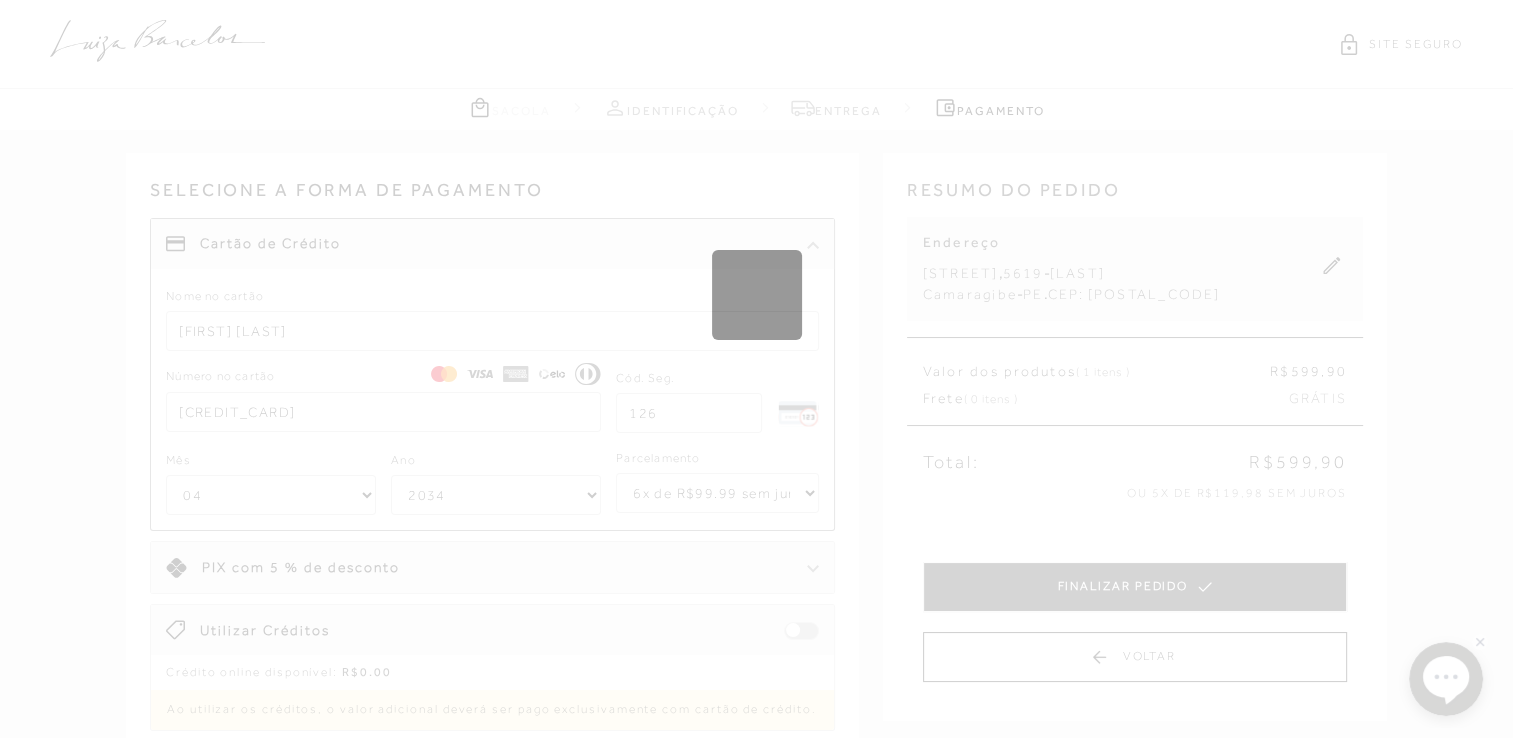 type 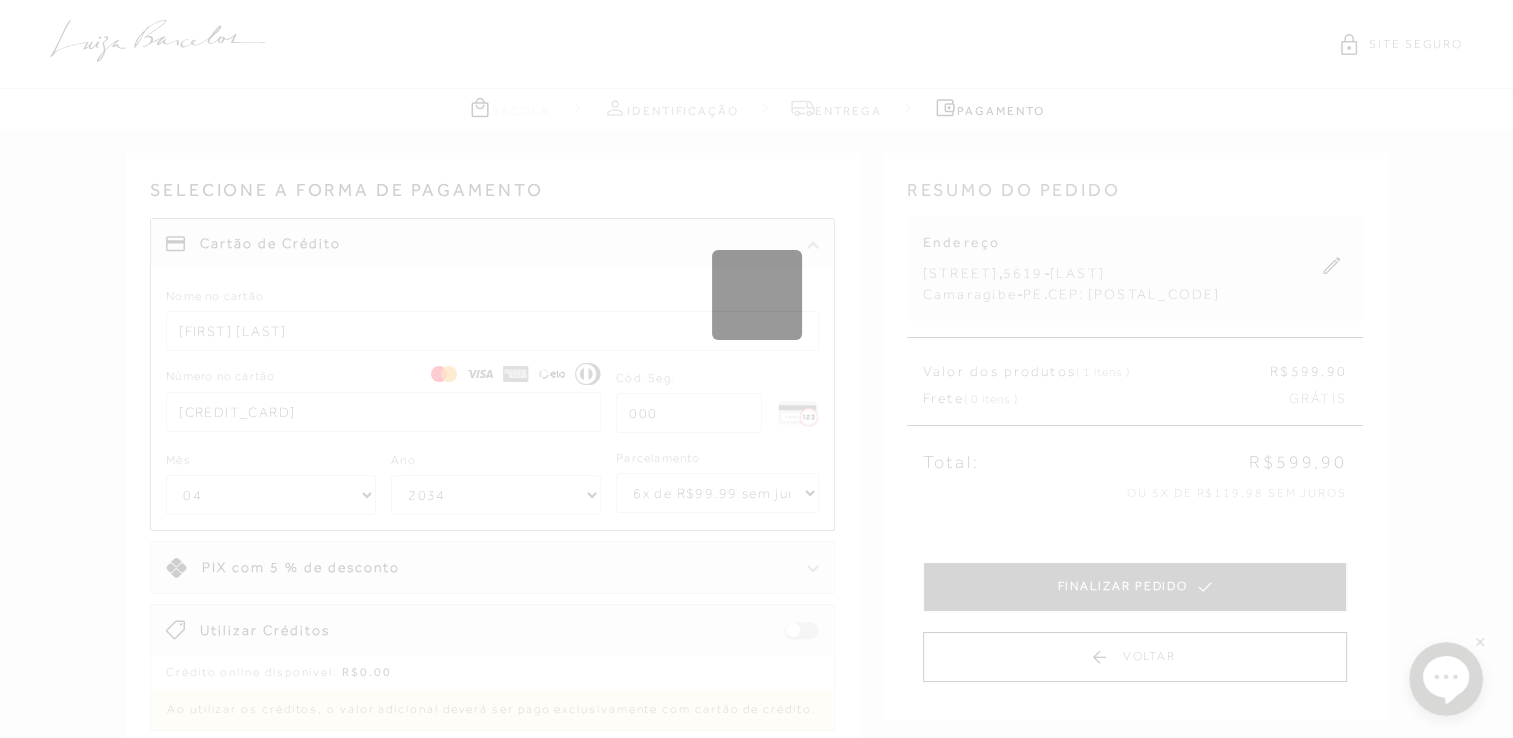 select on "1" 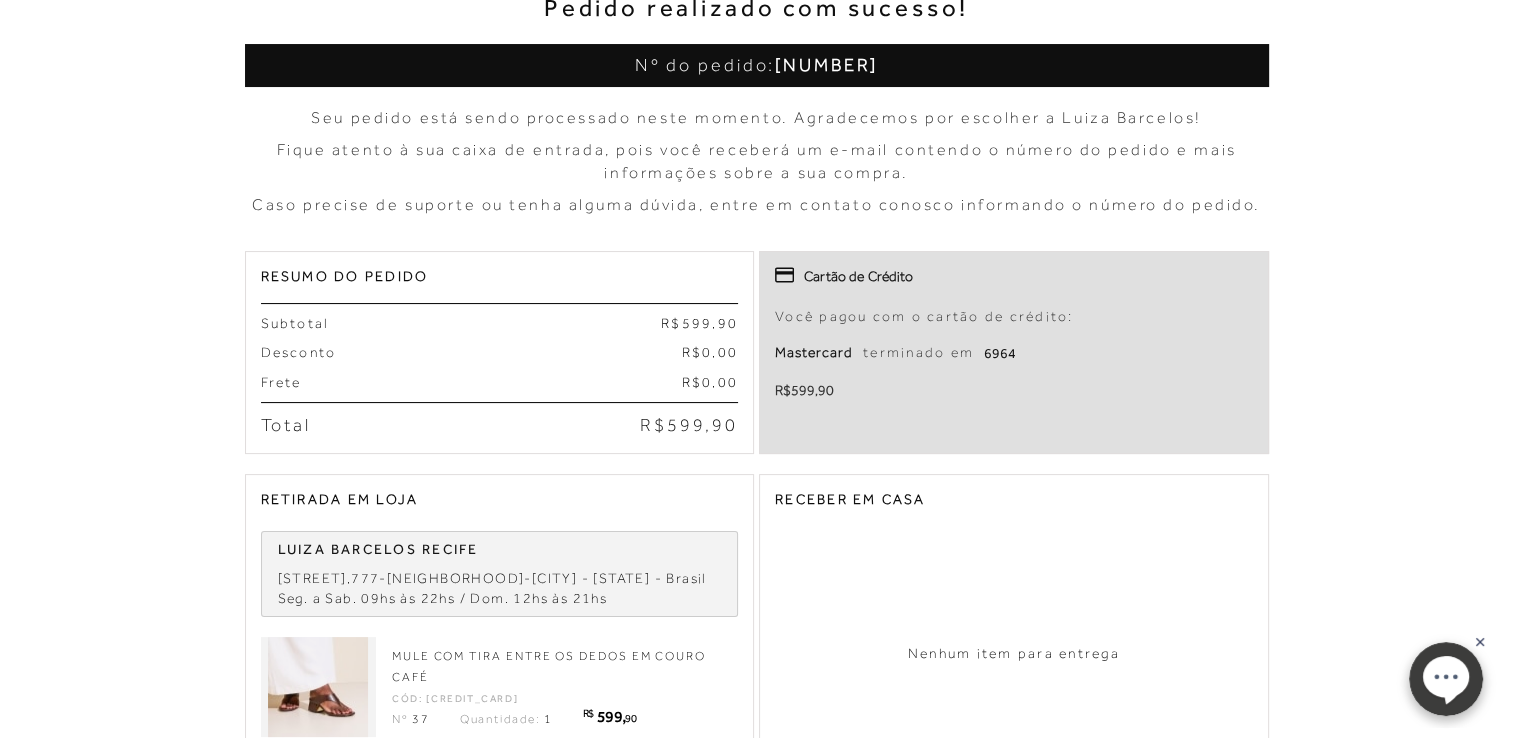 scroll, scrollTop: 240, scrollLeft: 0, axis: vertical 